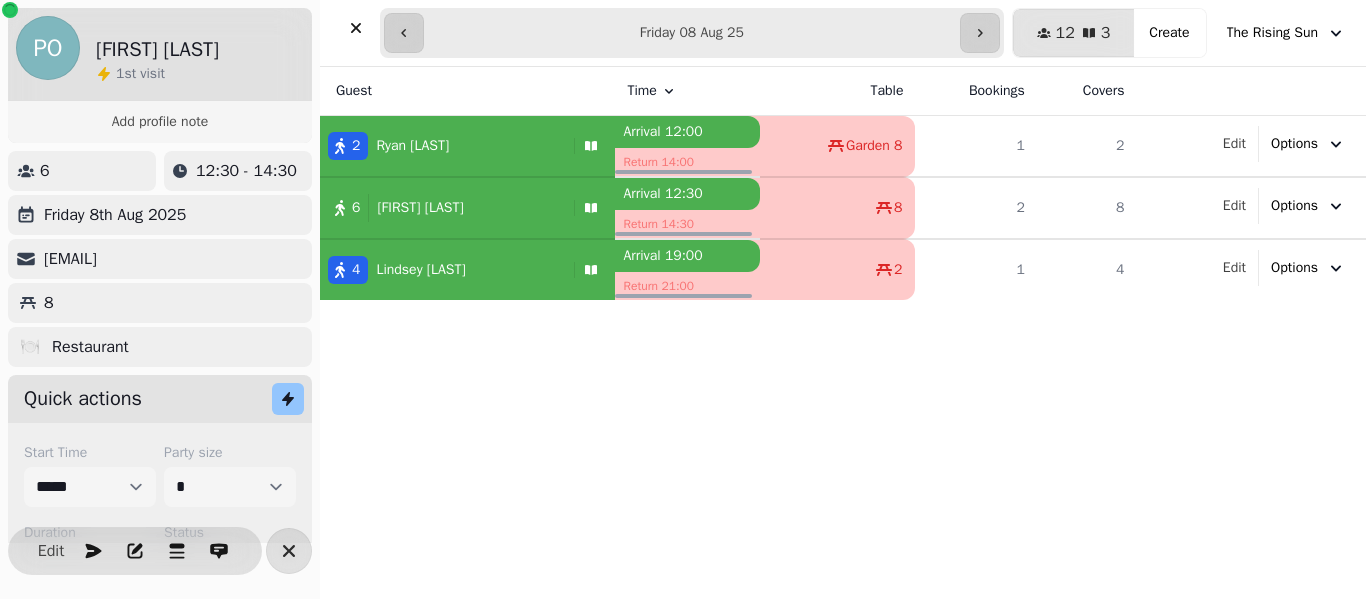 select on "**********" 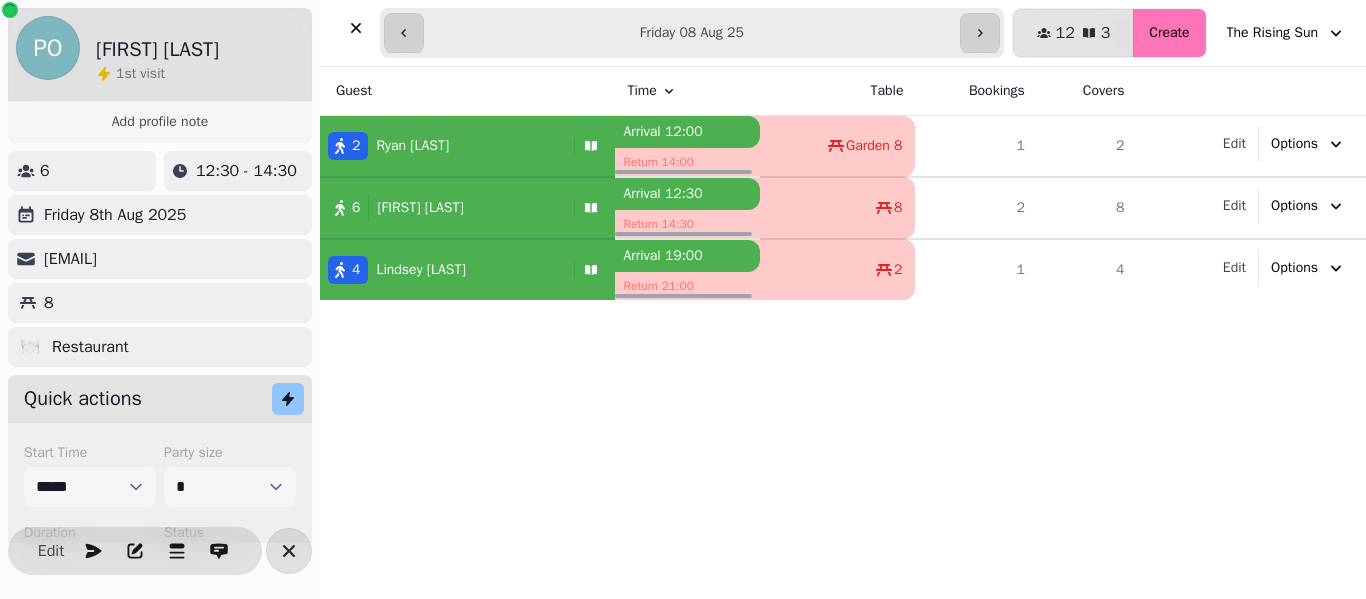 scroll, scrollTop: 0, scrollLeft: 0, axis: both 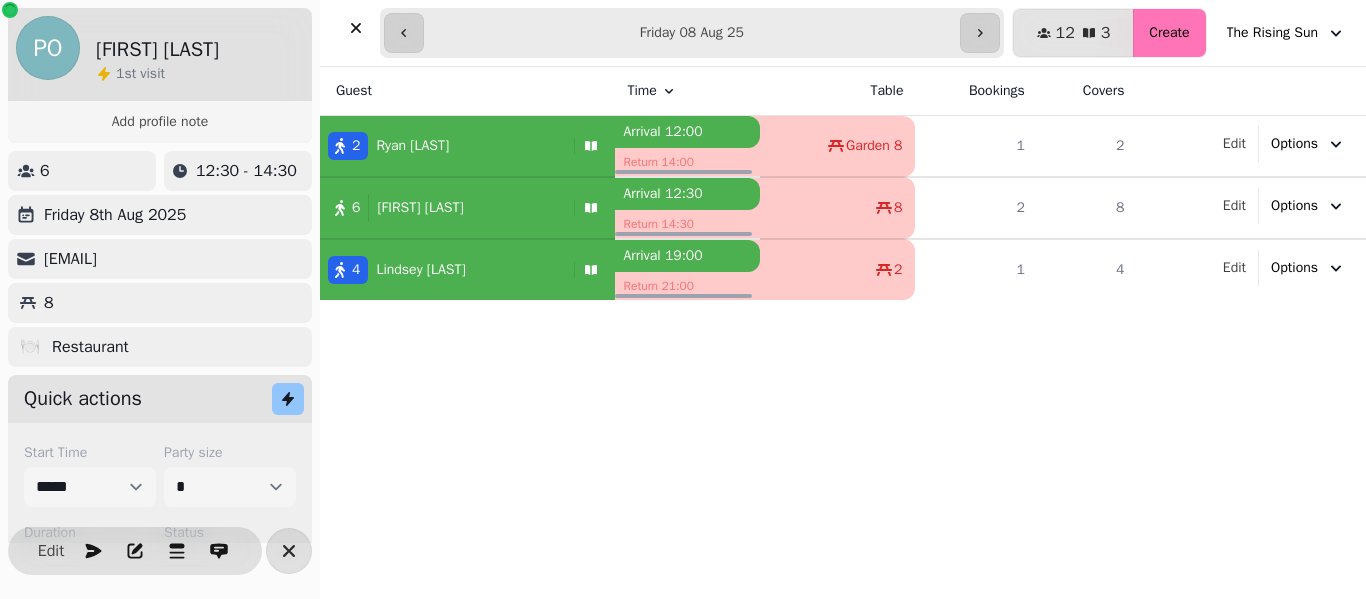 click on "Create" at bounding box center (1169, 33) 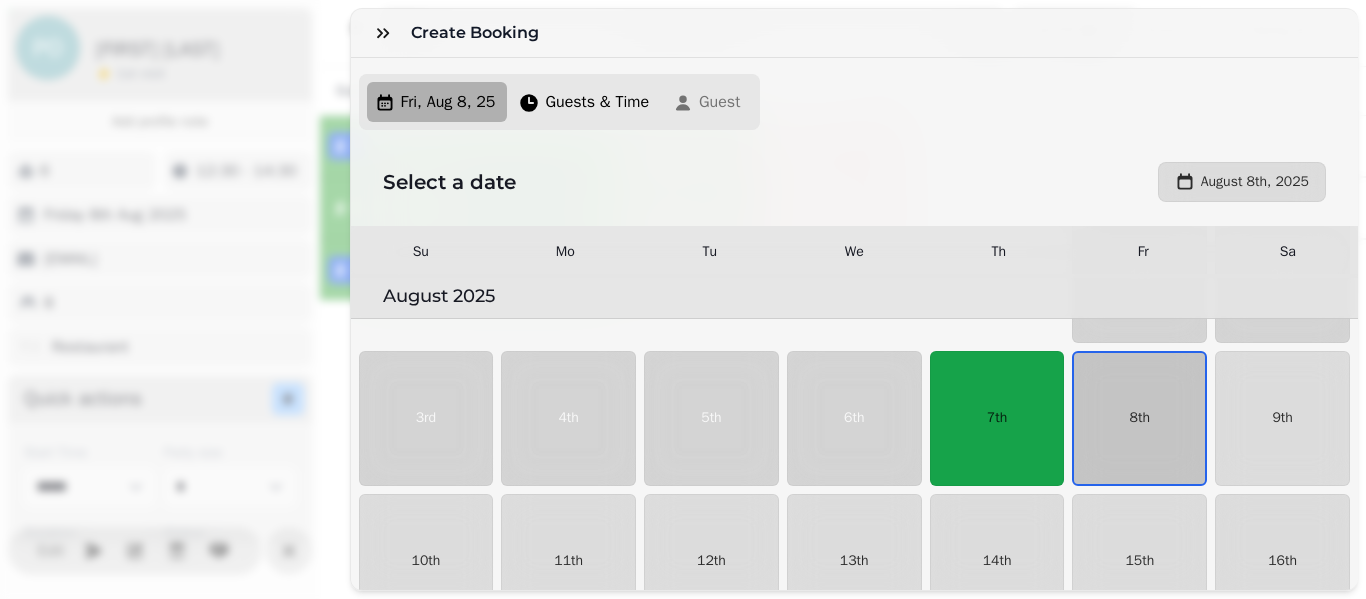 scroll, scrollTop: 133, scrollLeft: 0, axis: vertical 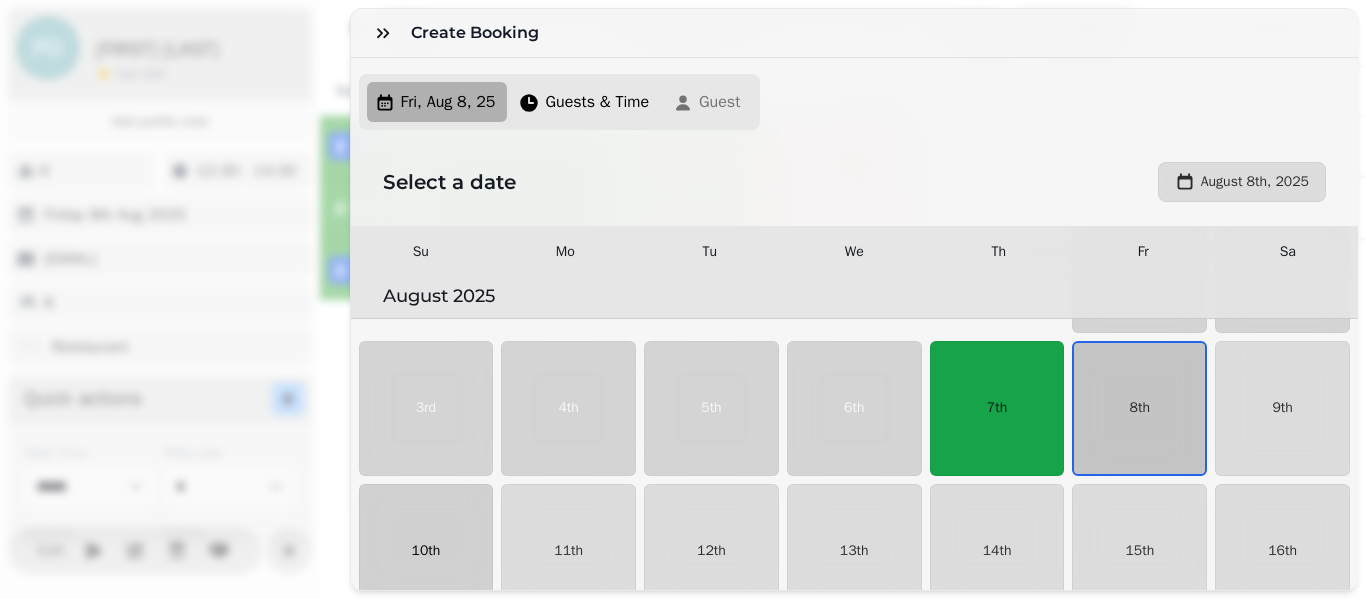click on "10th" at bounding box center [425, 551] 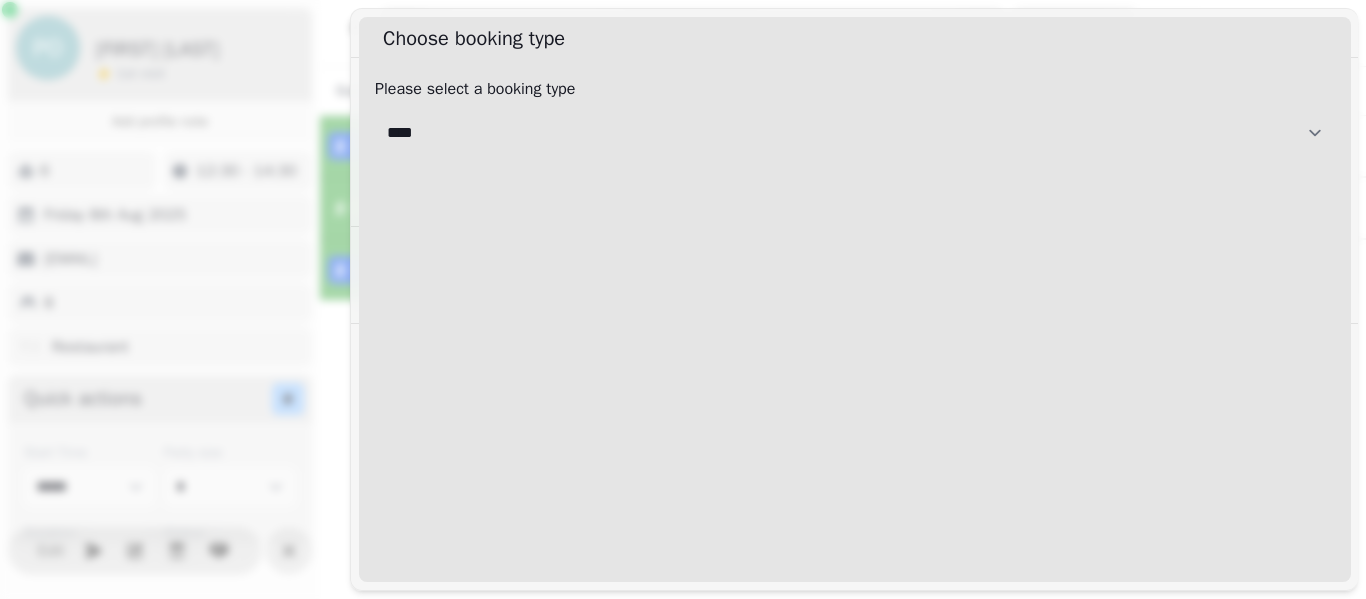 click on "[CREDIT CARD]" at bounding box center [855, 133] 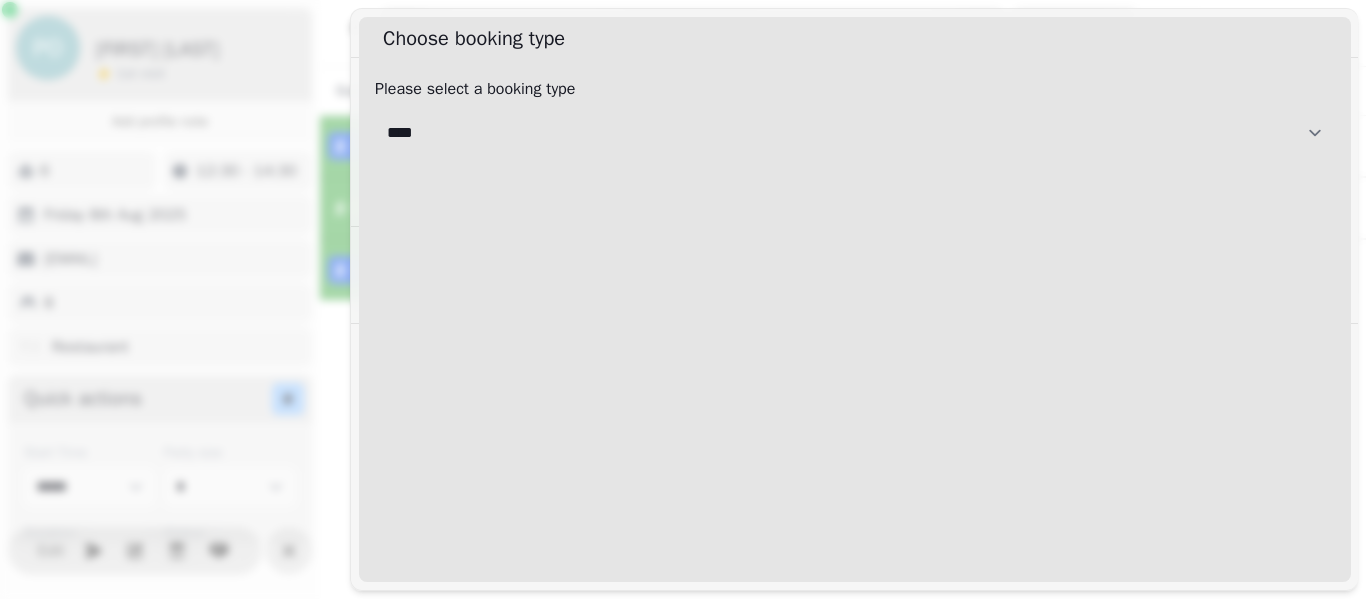 select on "**********" 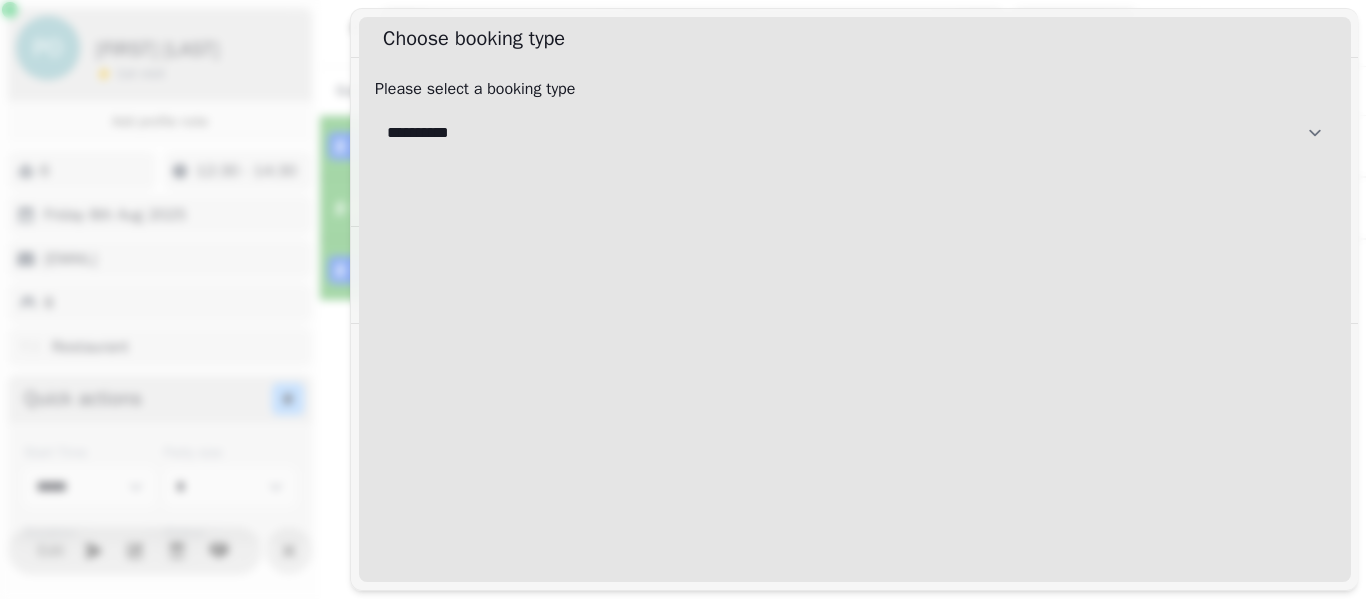 click on "[CREDIT CARD]" at bounding box center (855, 133) 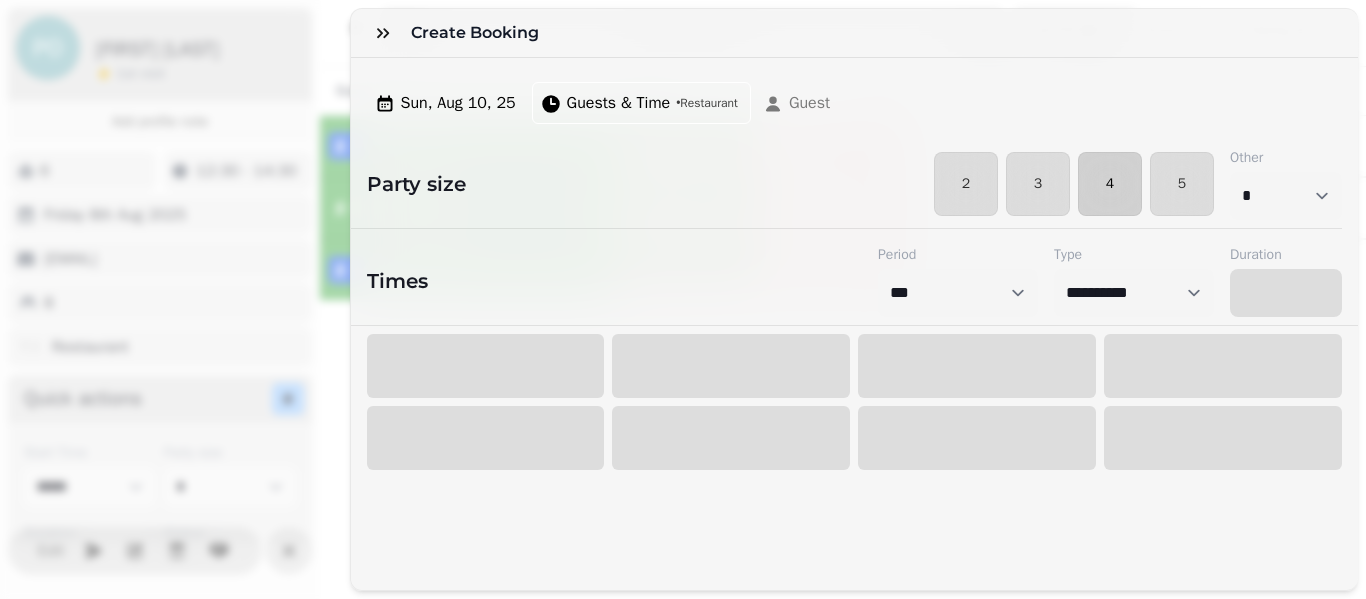 click on "4" at bounding box center [1110, 184] 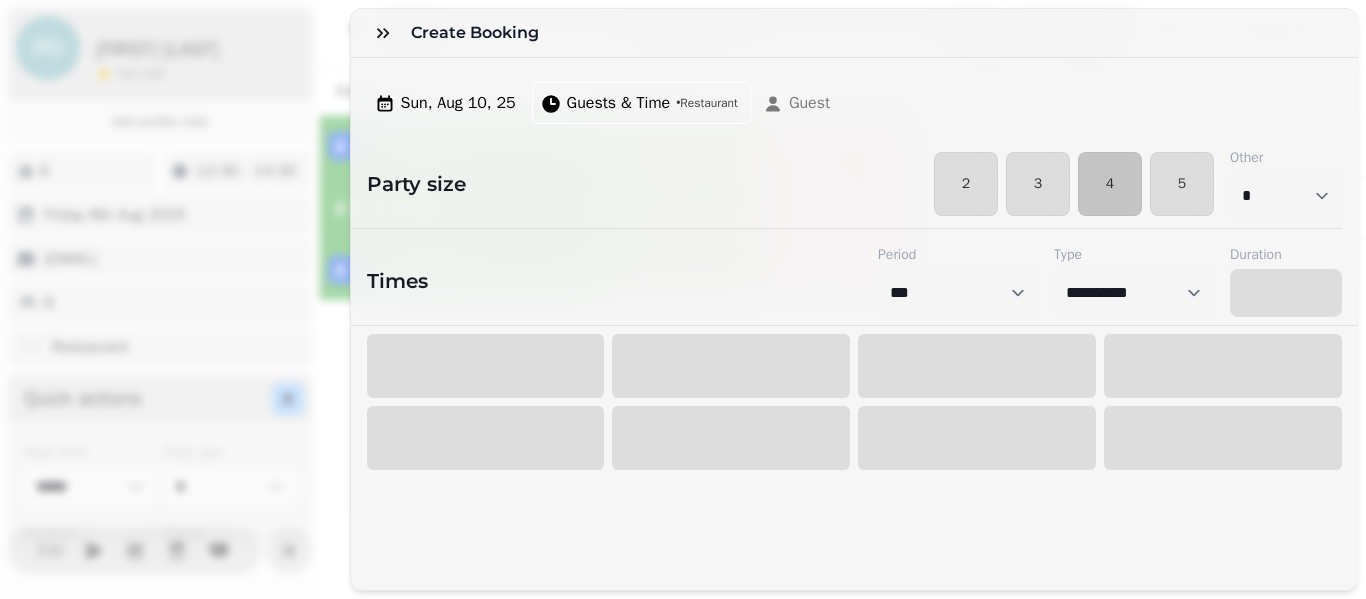 select on "****" 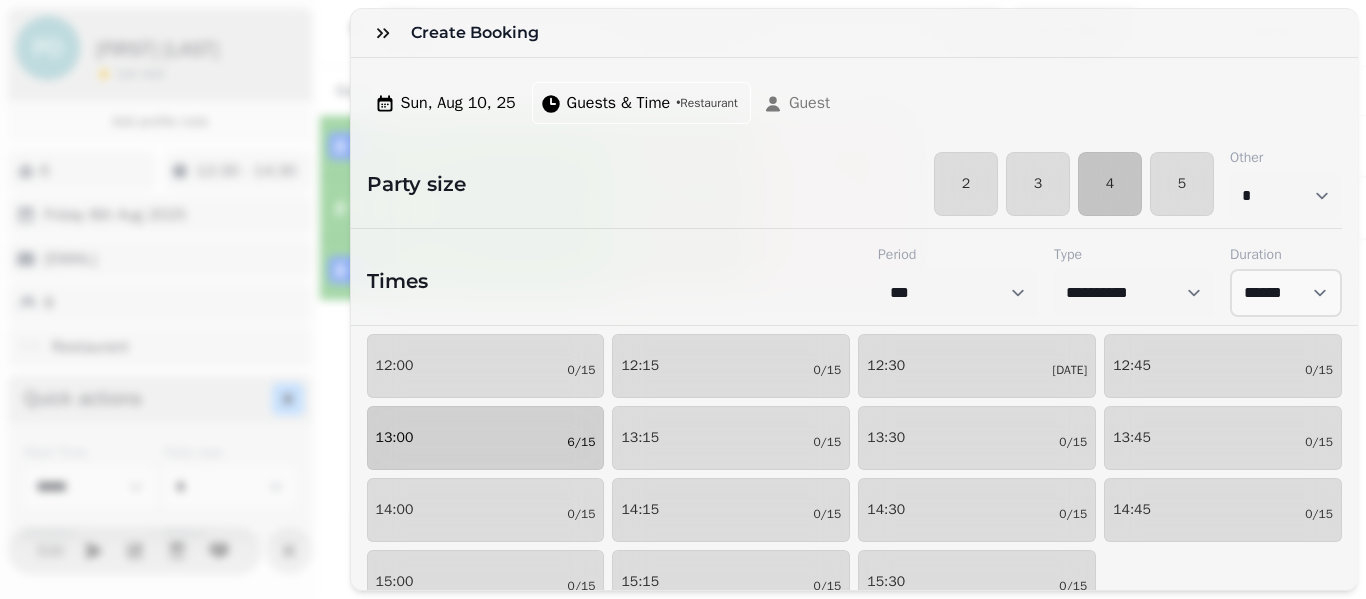 click on "[TIME] [DATE]" at bounding box center [486, 438] 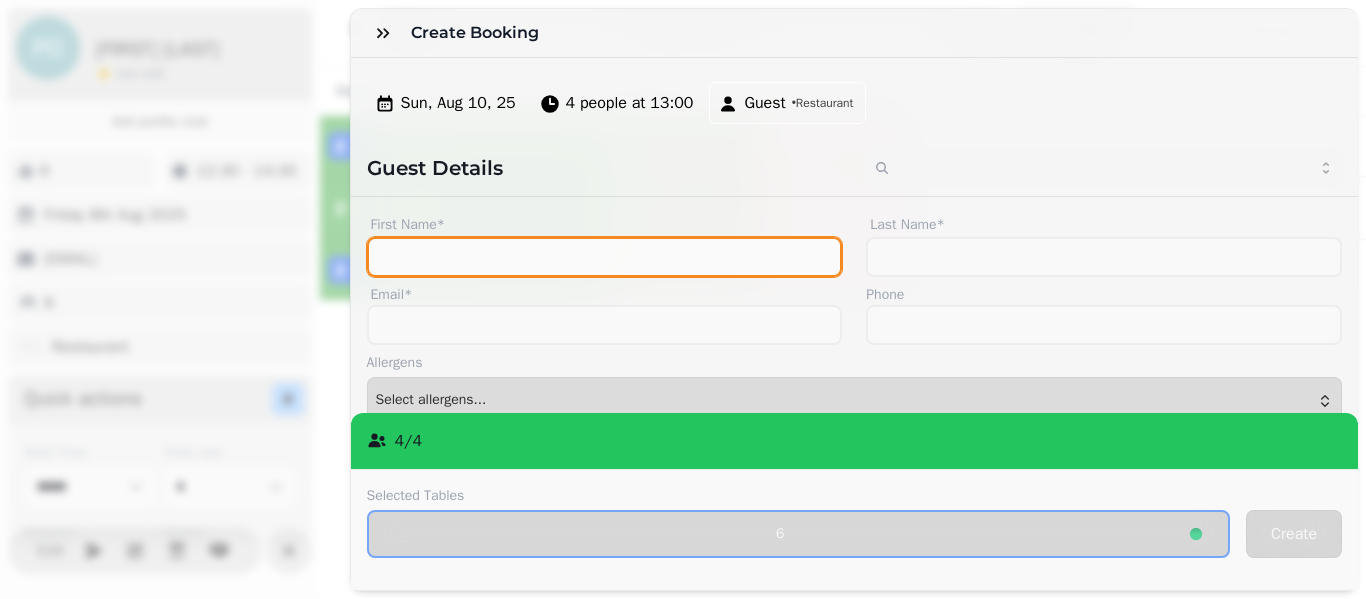 click on "First Name*" at bounding box center (605, 257) 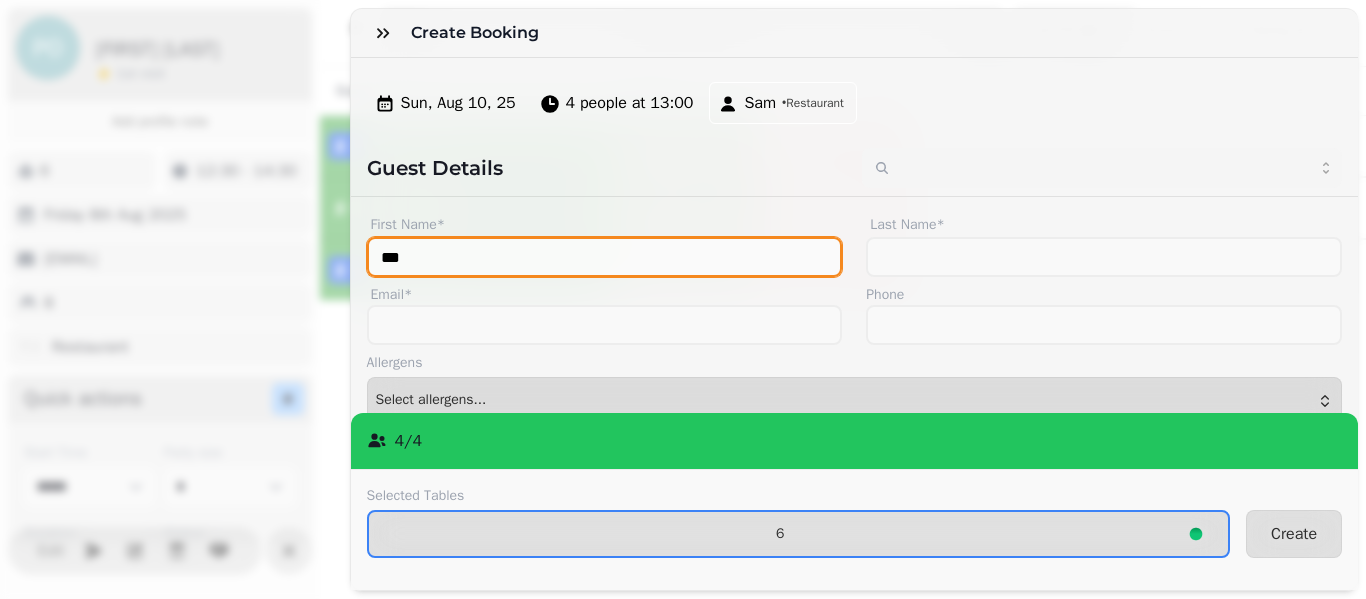 type on "***" 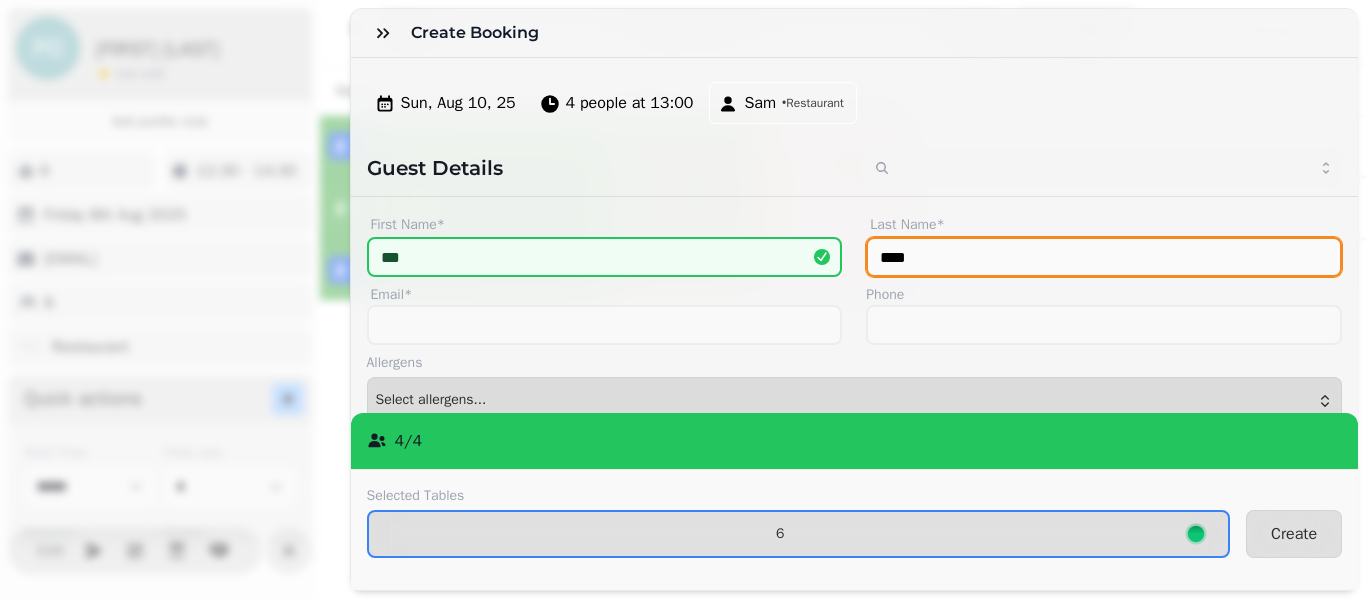 type on "****" 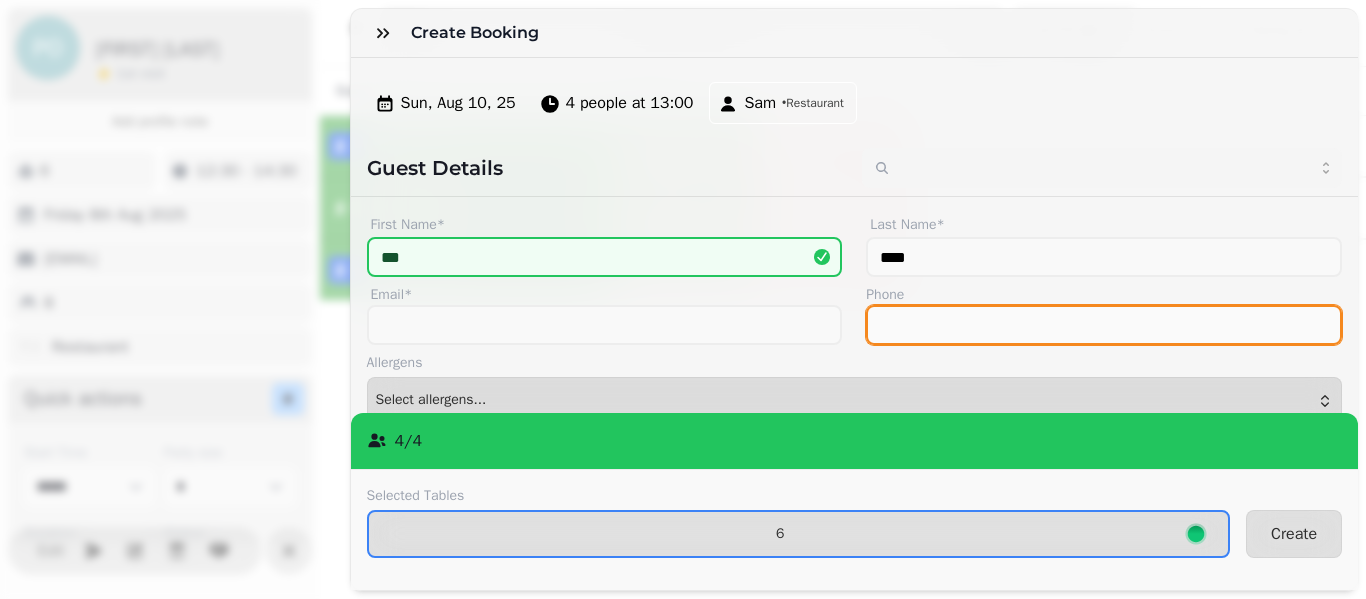 click on "Phone" at bounding box center [1104, 325] 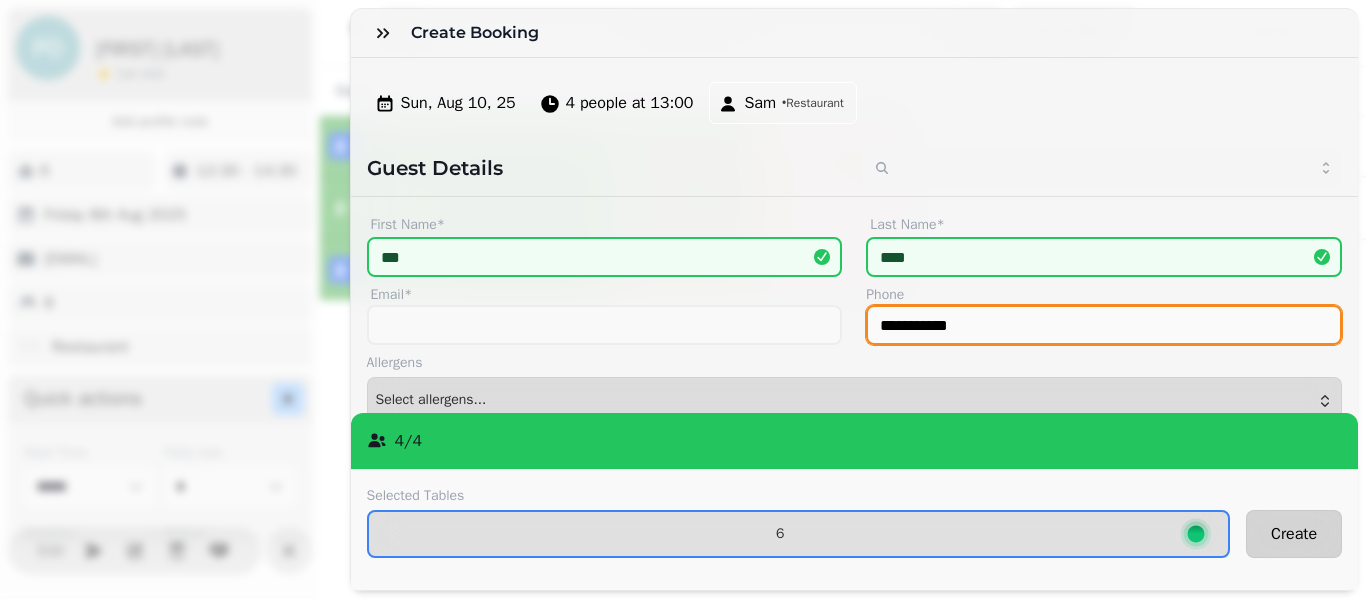 type on "**********" 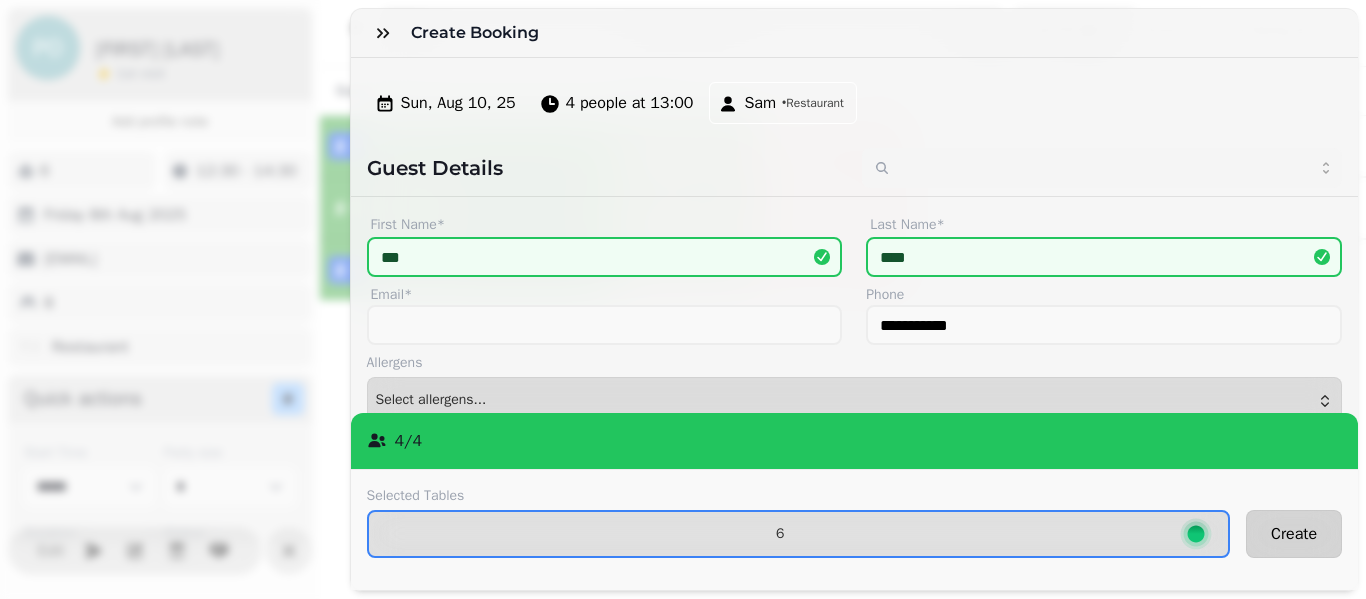 click on "Create" at bounding box center [1294, 534] 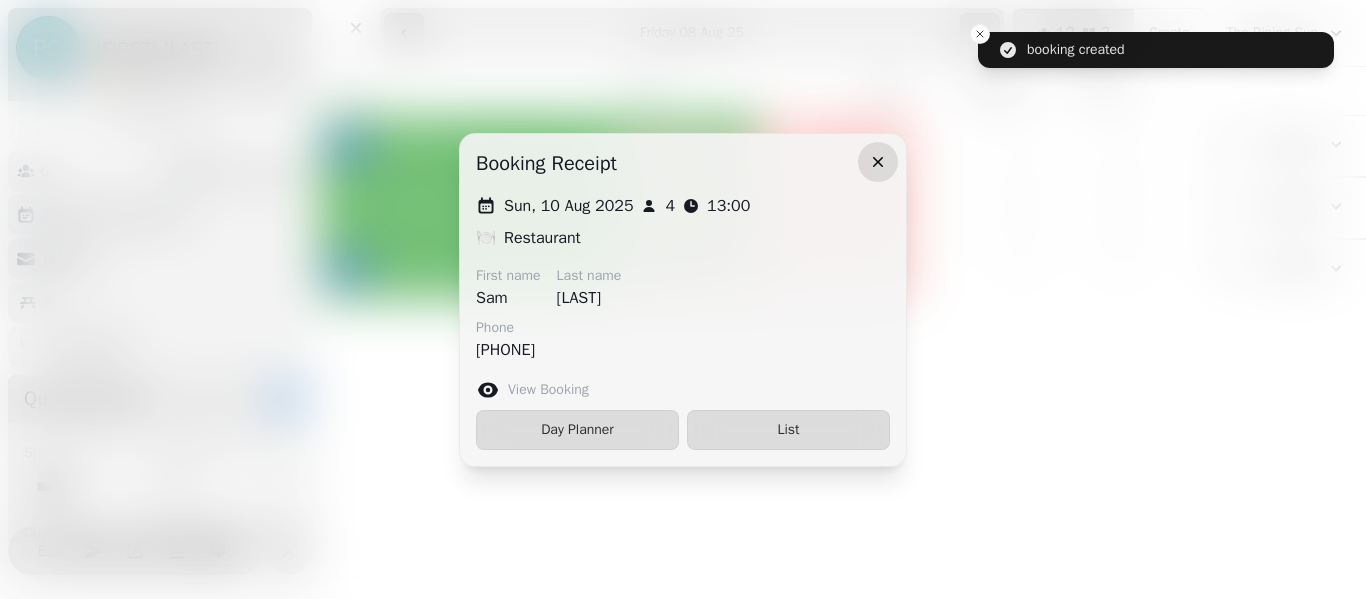 click 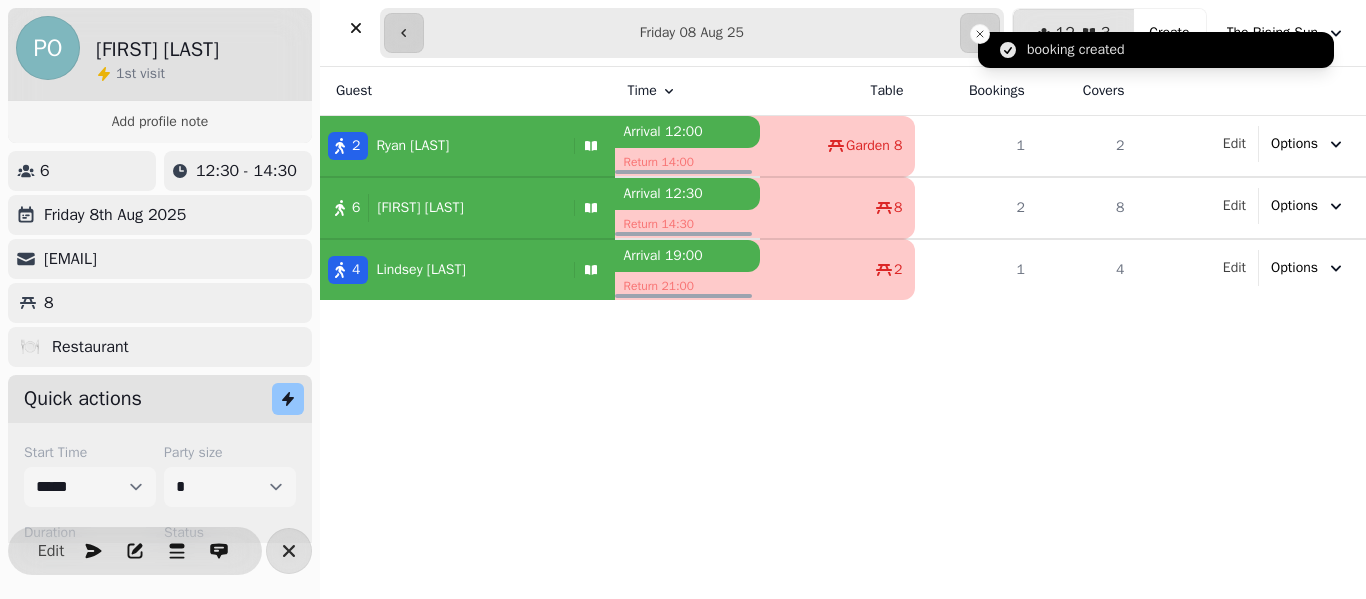 click on "booking created" at bounding box center [1156, 50] 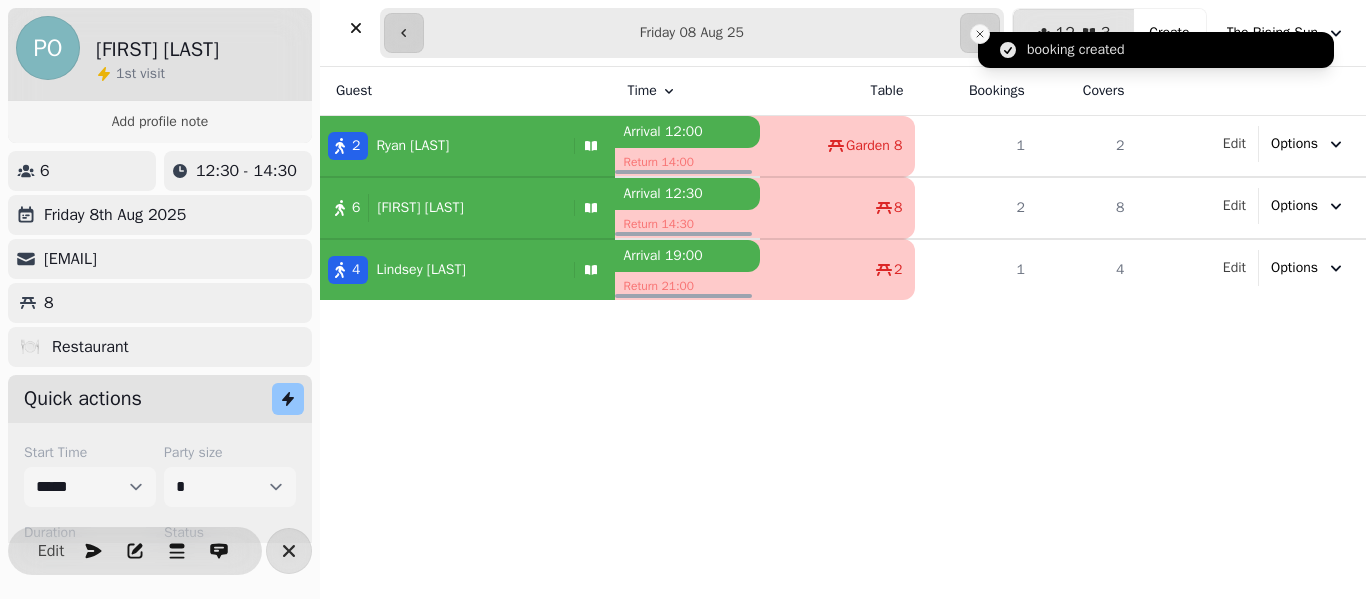 click 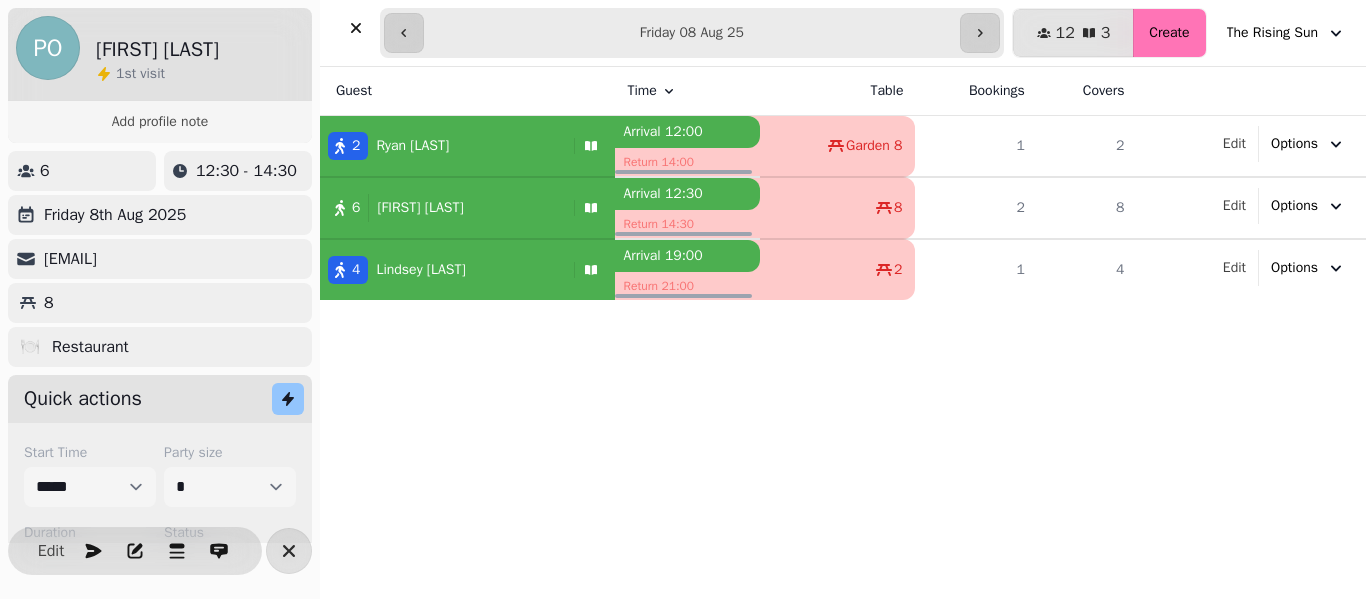 click on "Create" at bounding box center [1169, 33] 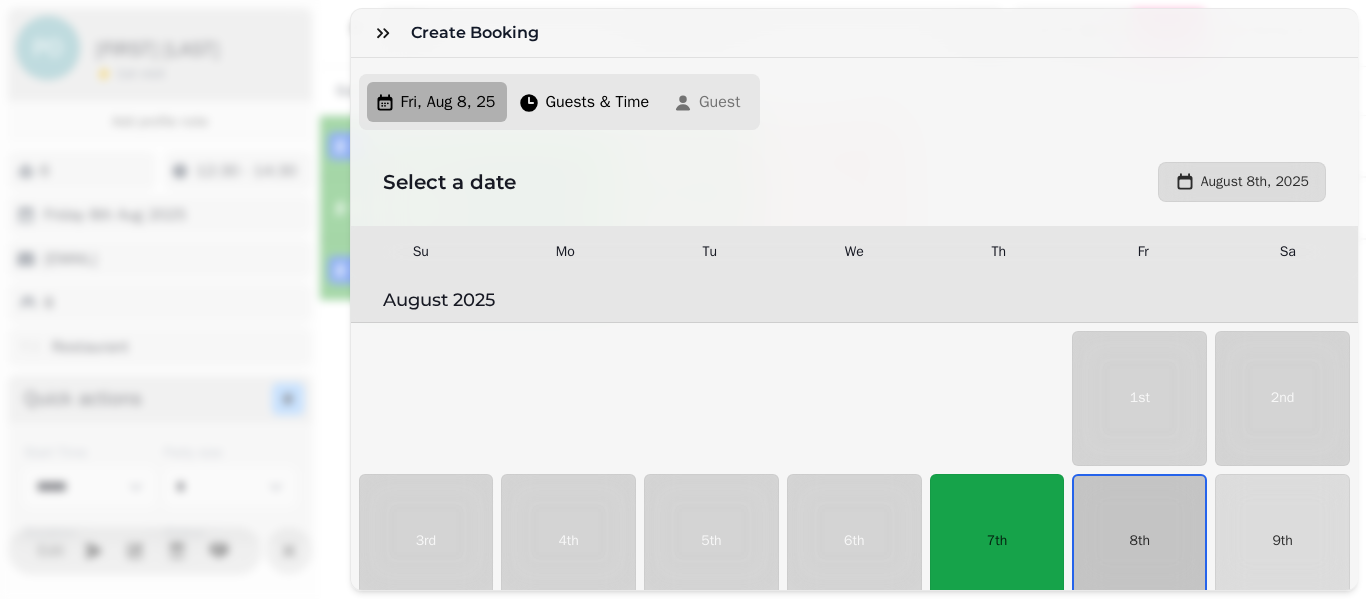 scroll, scrollTop: 133, scrollLeft: 0, axis: vertical 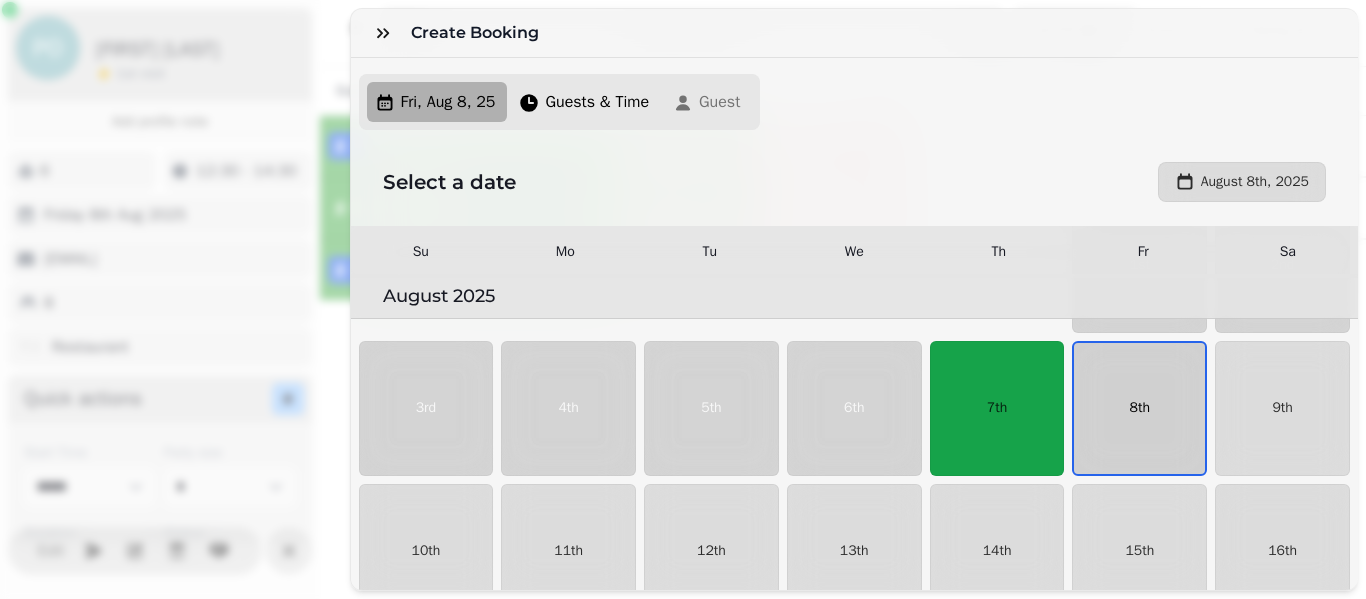 click on "8th" at bounding box center (1139, 408) 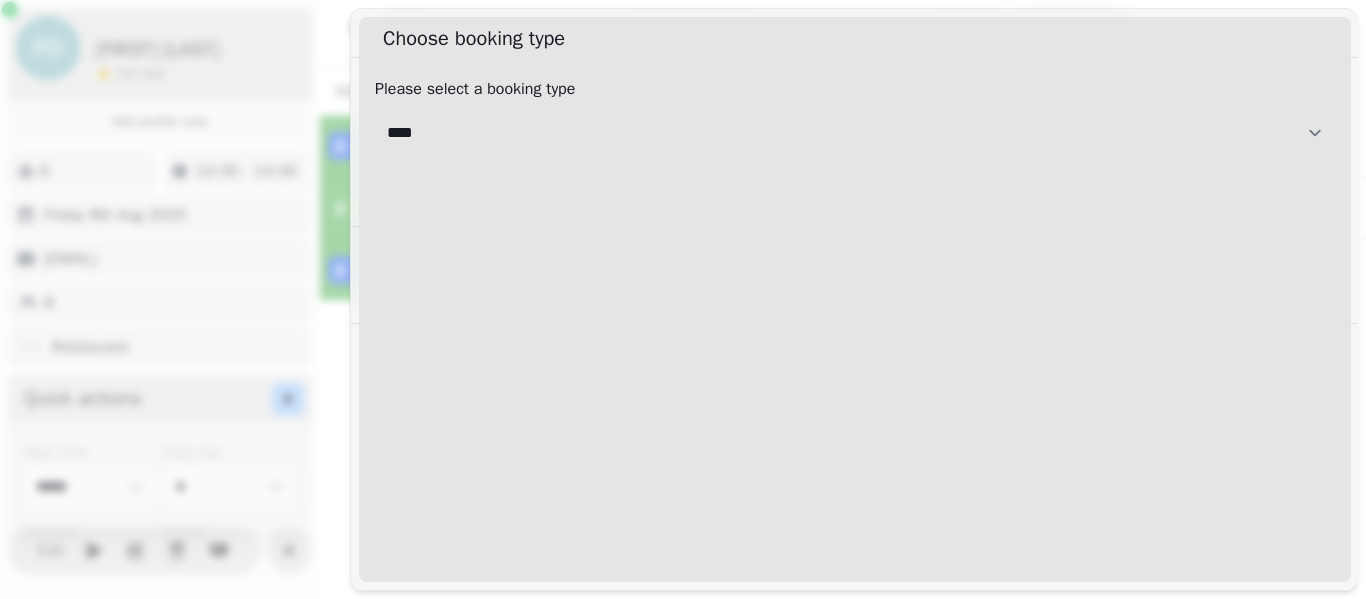 click on "[CREDIT CARD]" at bounding box center (855, 133) 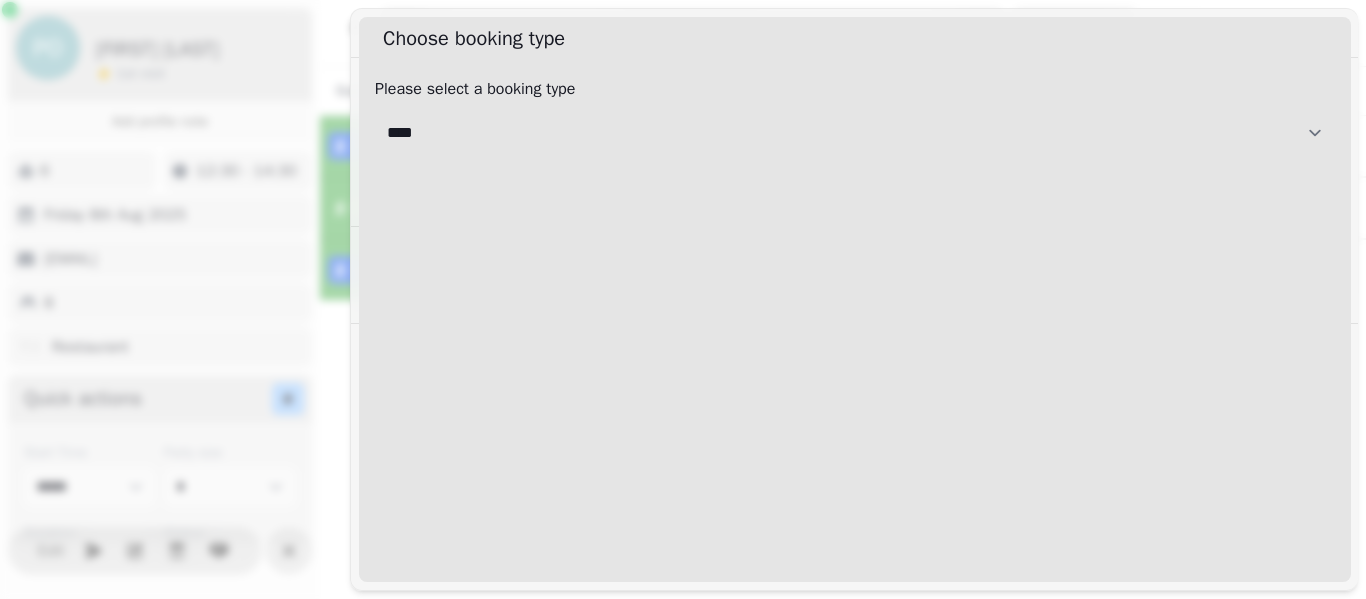 select on "**********" 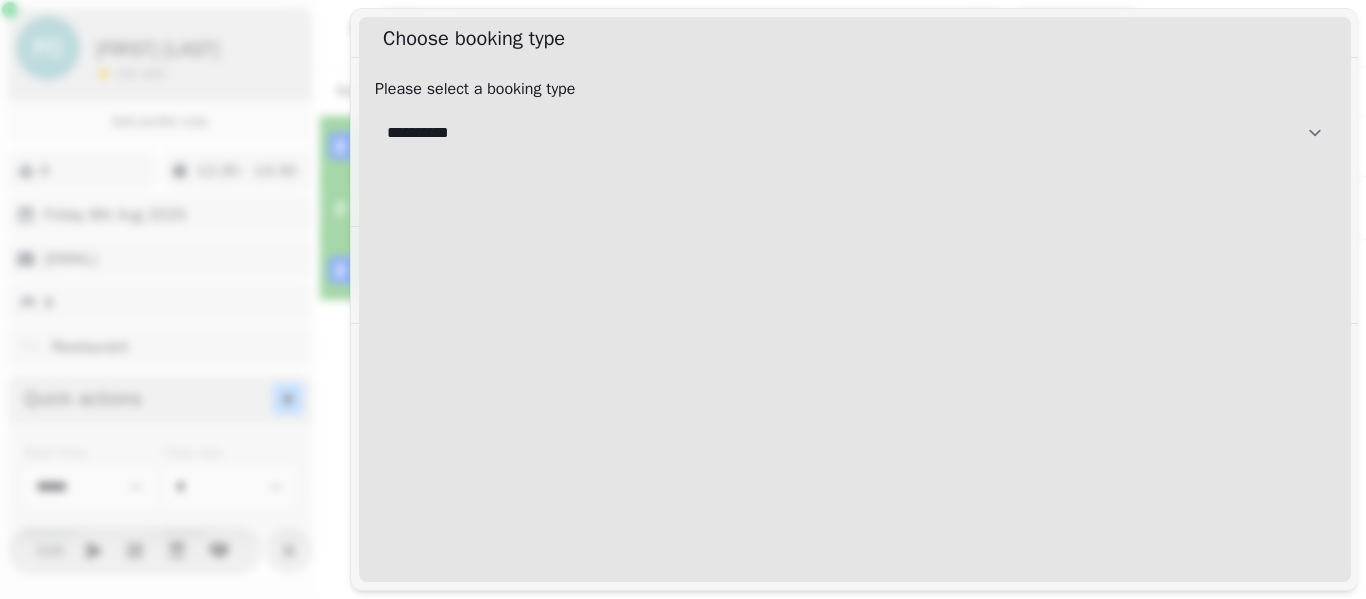 click on "[CREDIT CARD]" at bounding box center [855, 133] 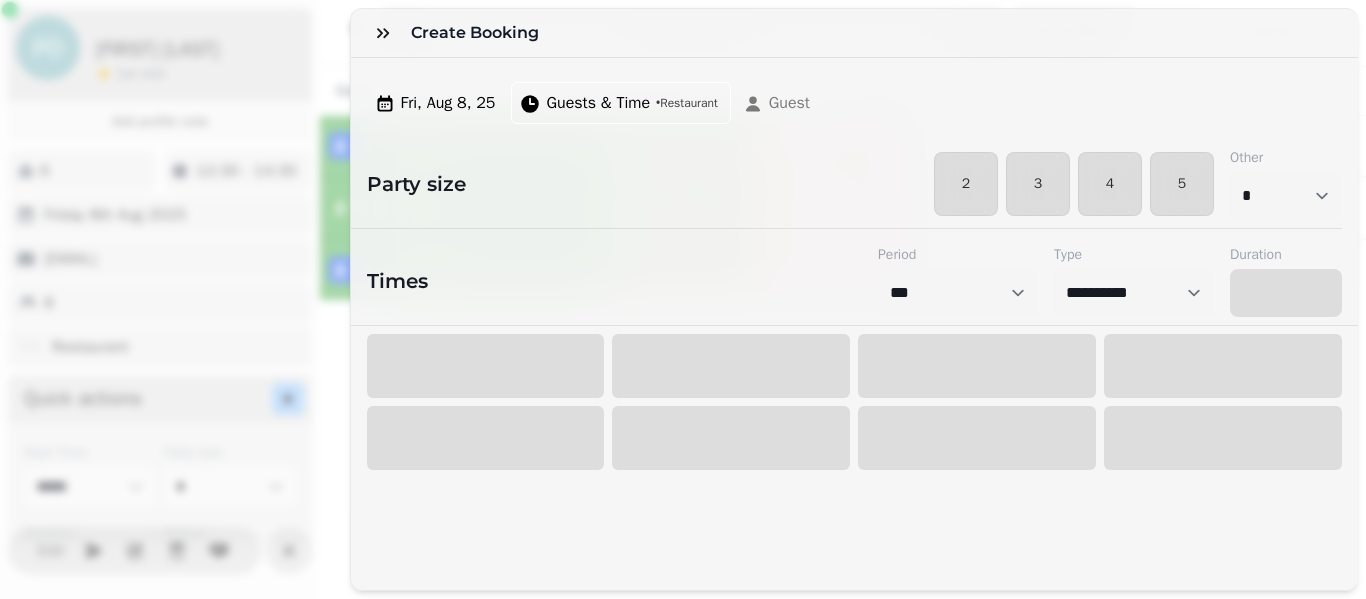 select on "****" 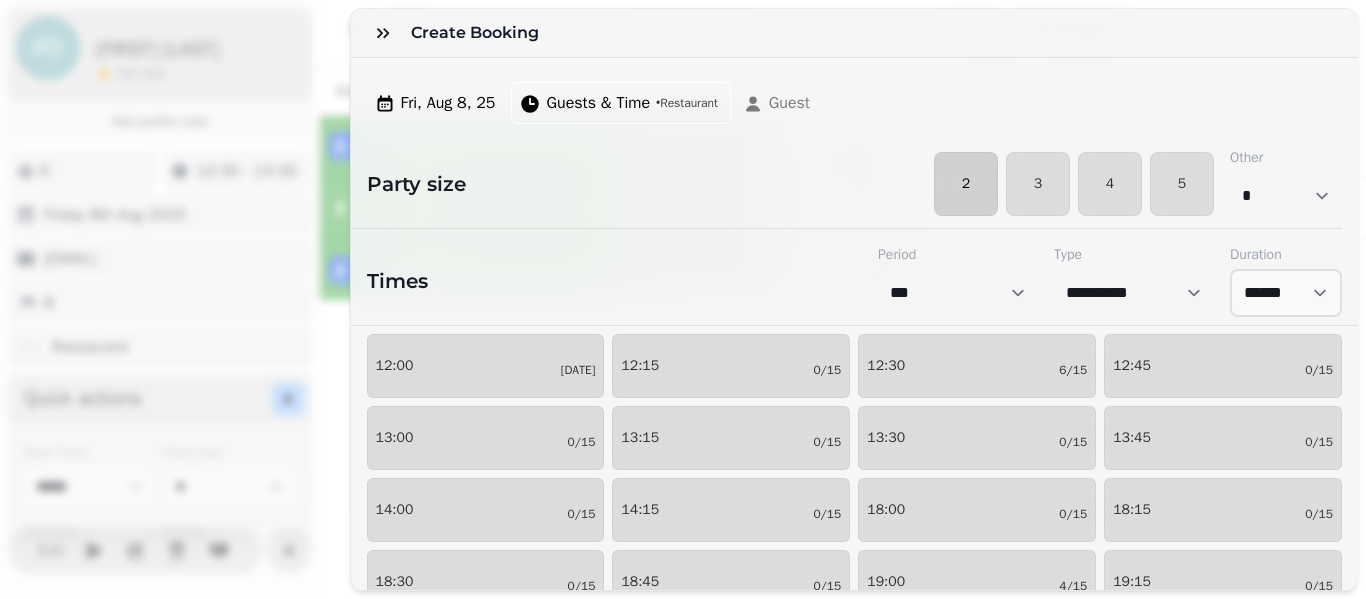 click on "2" at bounding box center (966, 184) 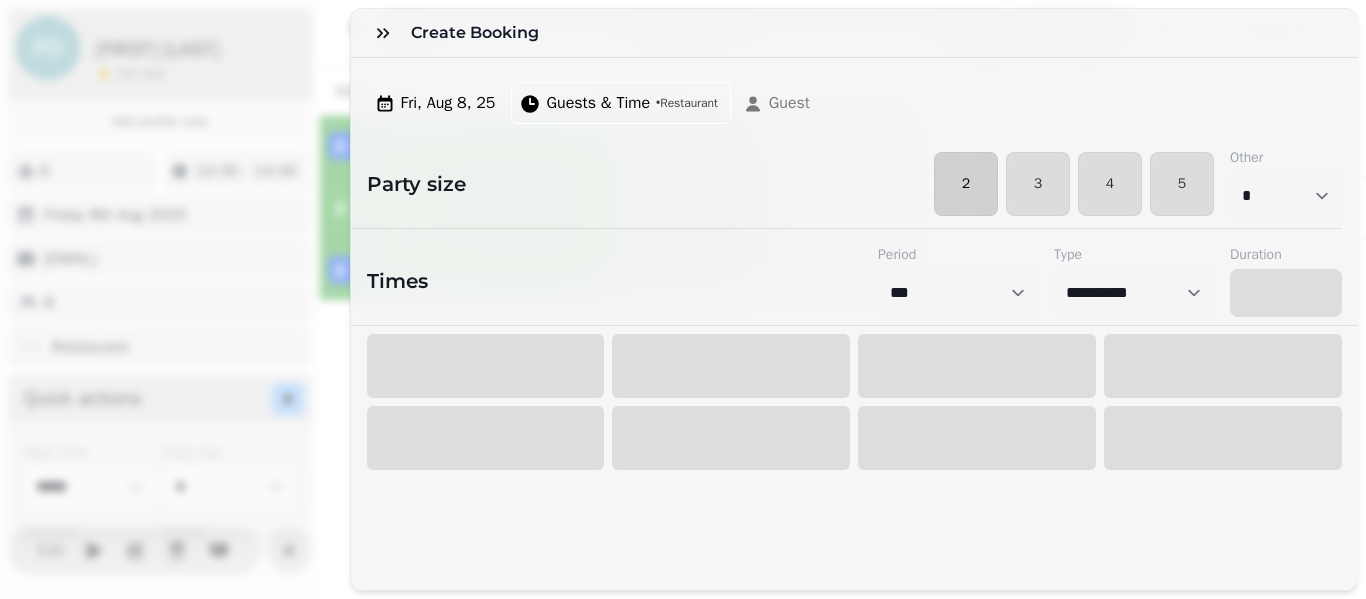 select on "****" 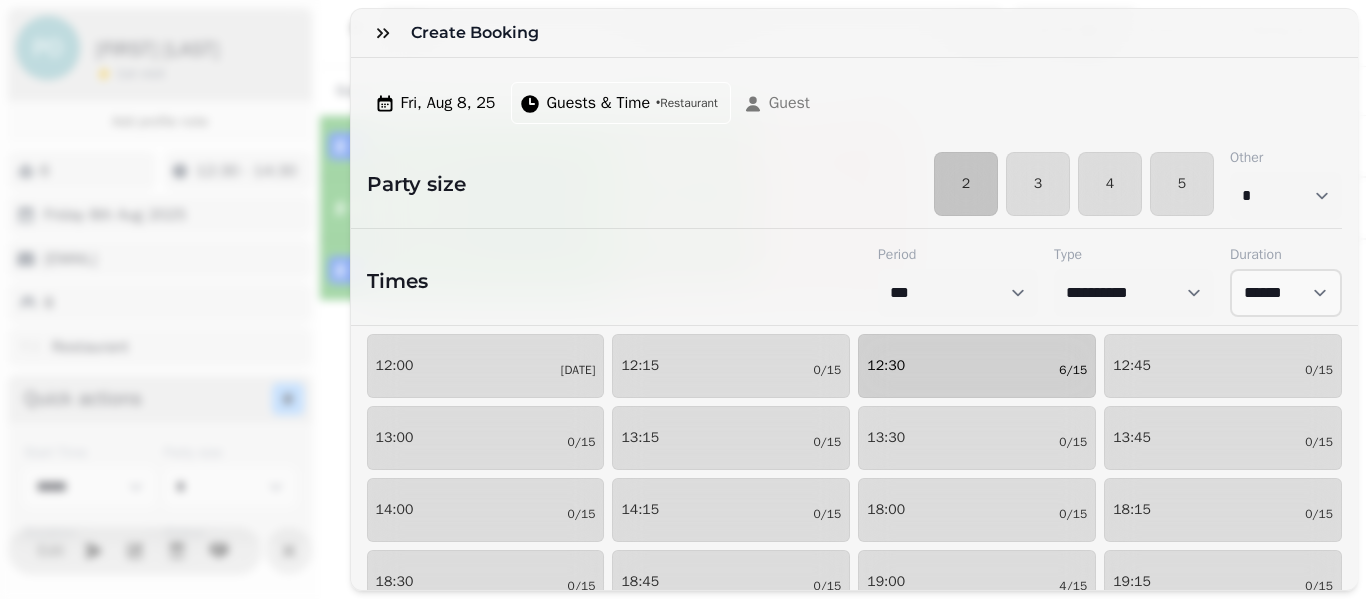 click on "[TIME] [DATE]" at bounding box center [977, 366] 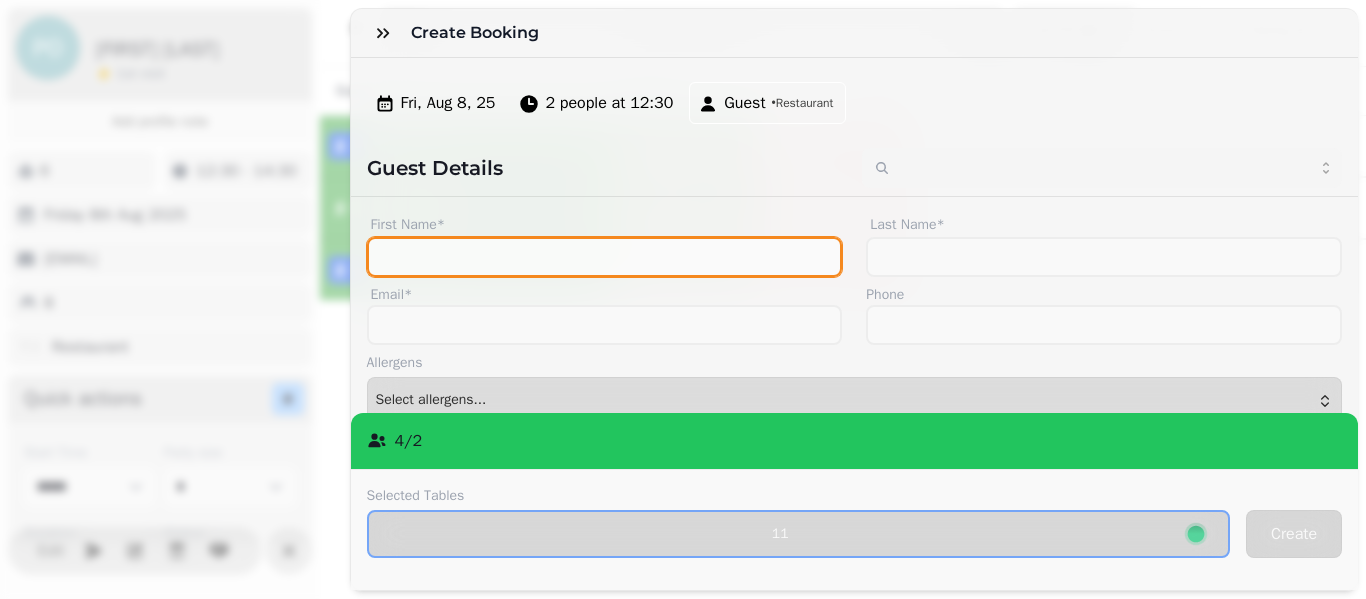 click on "First Name*" at bounding box center (605, 257) 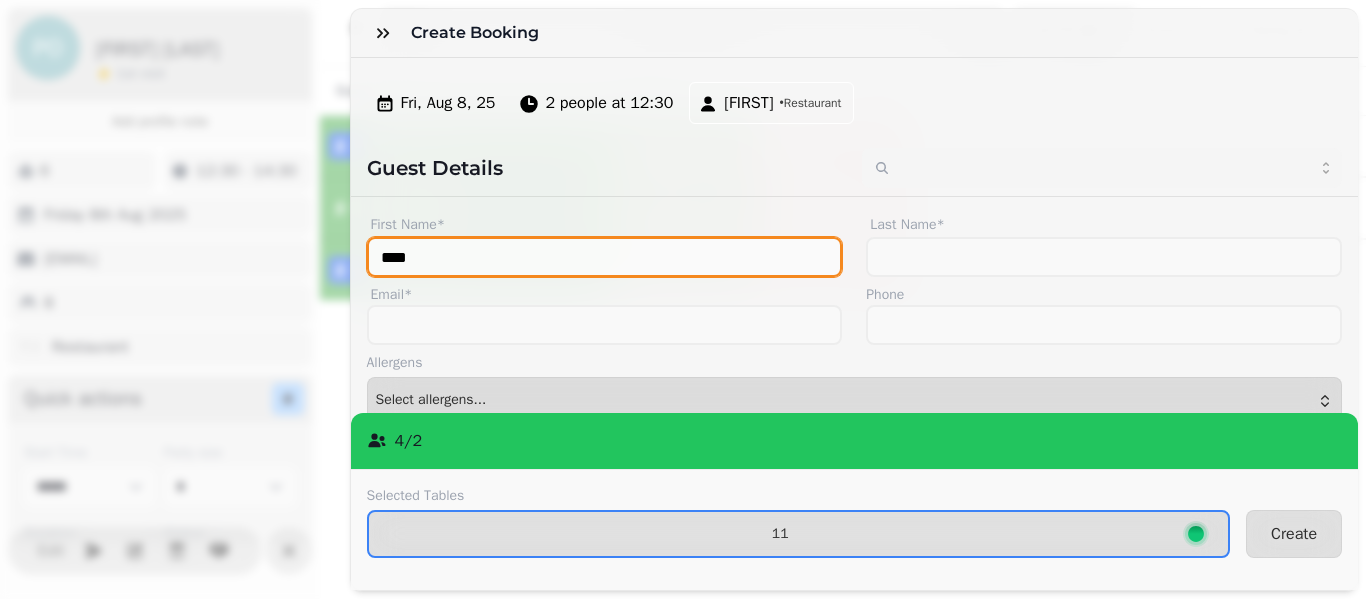 type on "****" 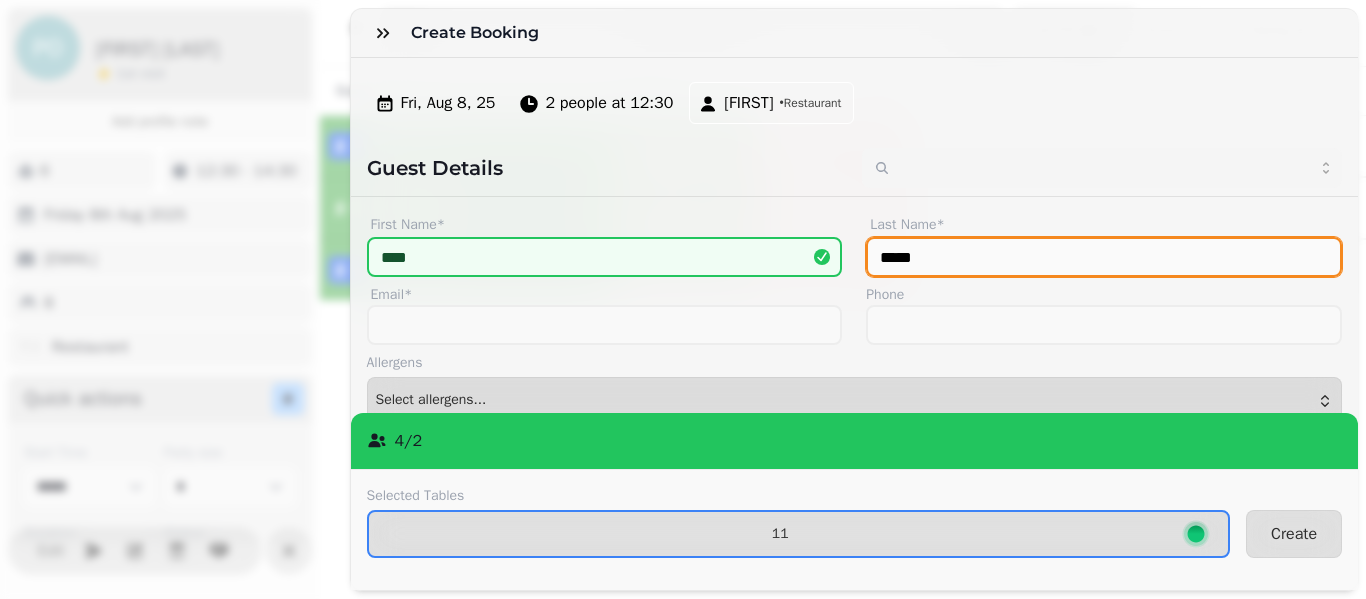 type on "*****" 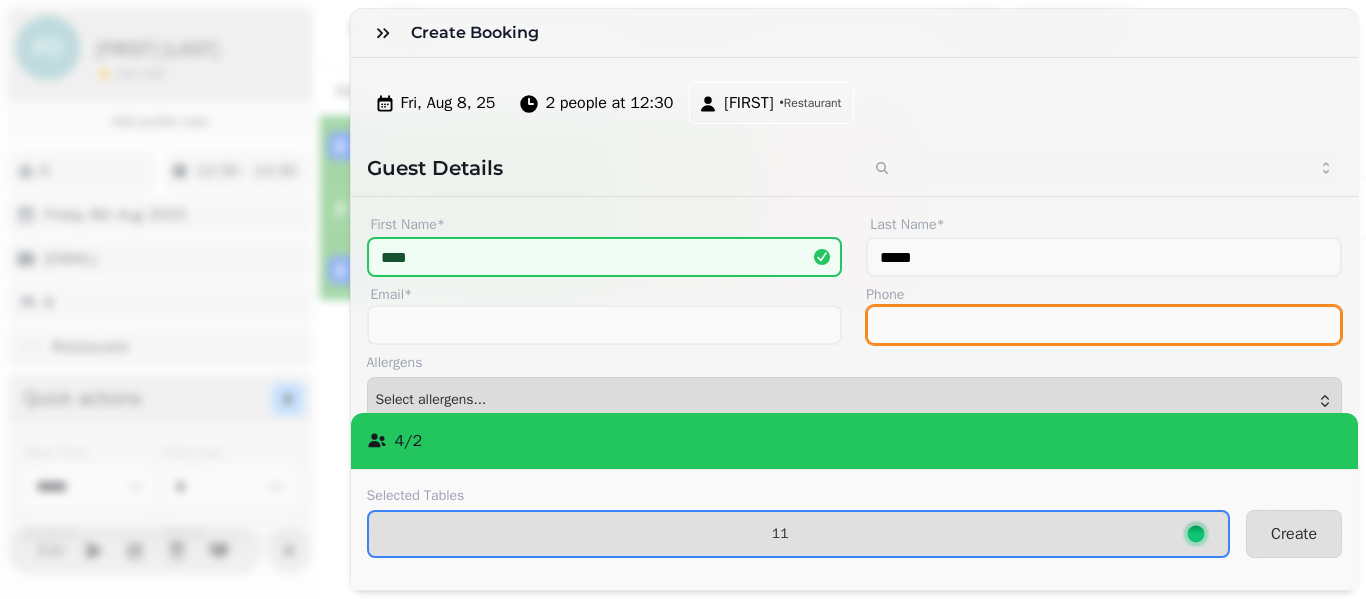 click on "Phone" at bounding box center [1104, 325] 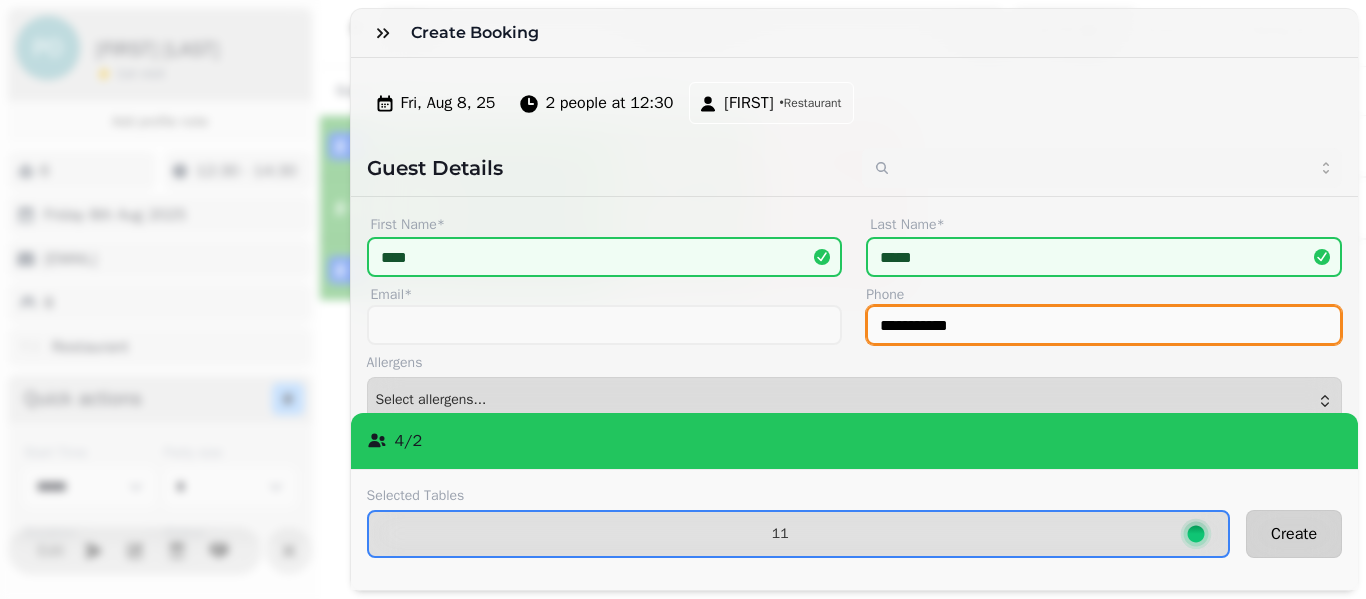 type on "**********" 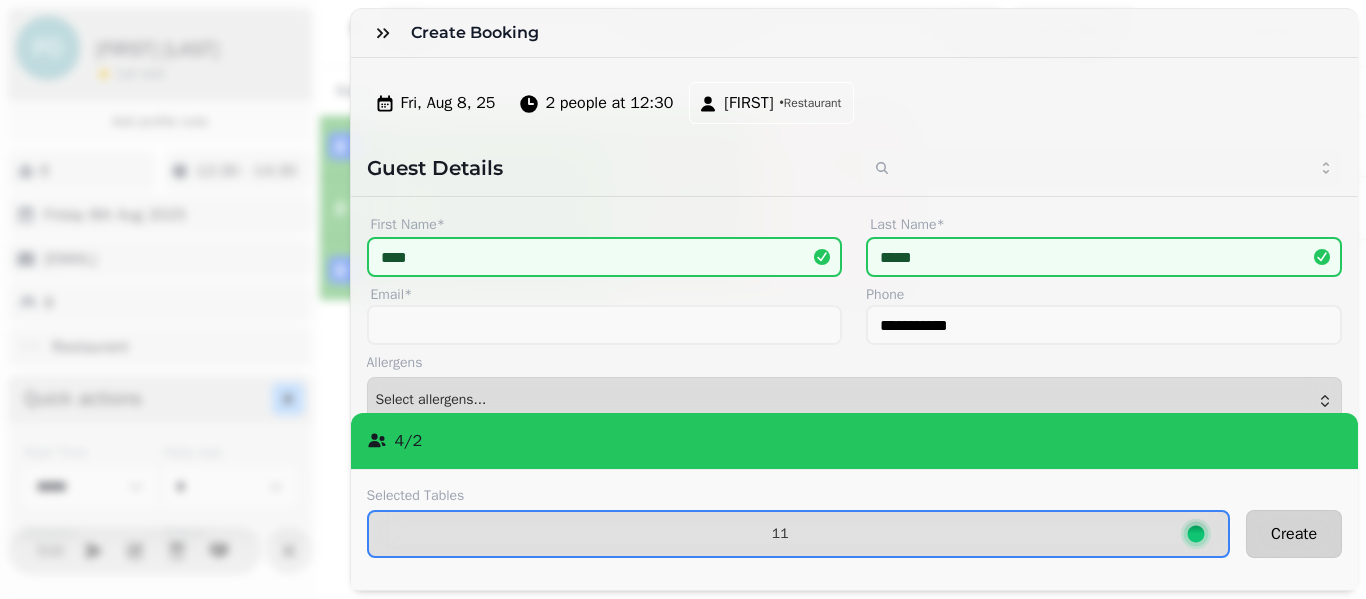 click on "Create" at bounding box center [1294, 534] 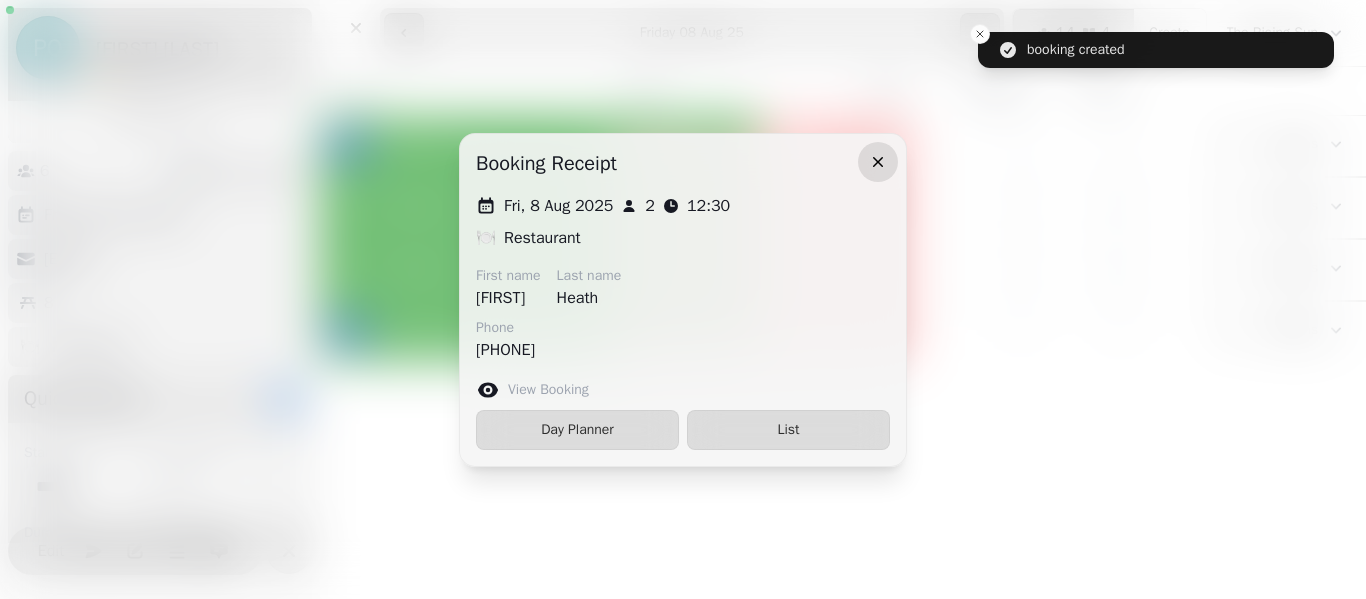 click at bounding box center (878, 162) 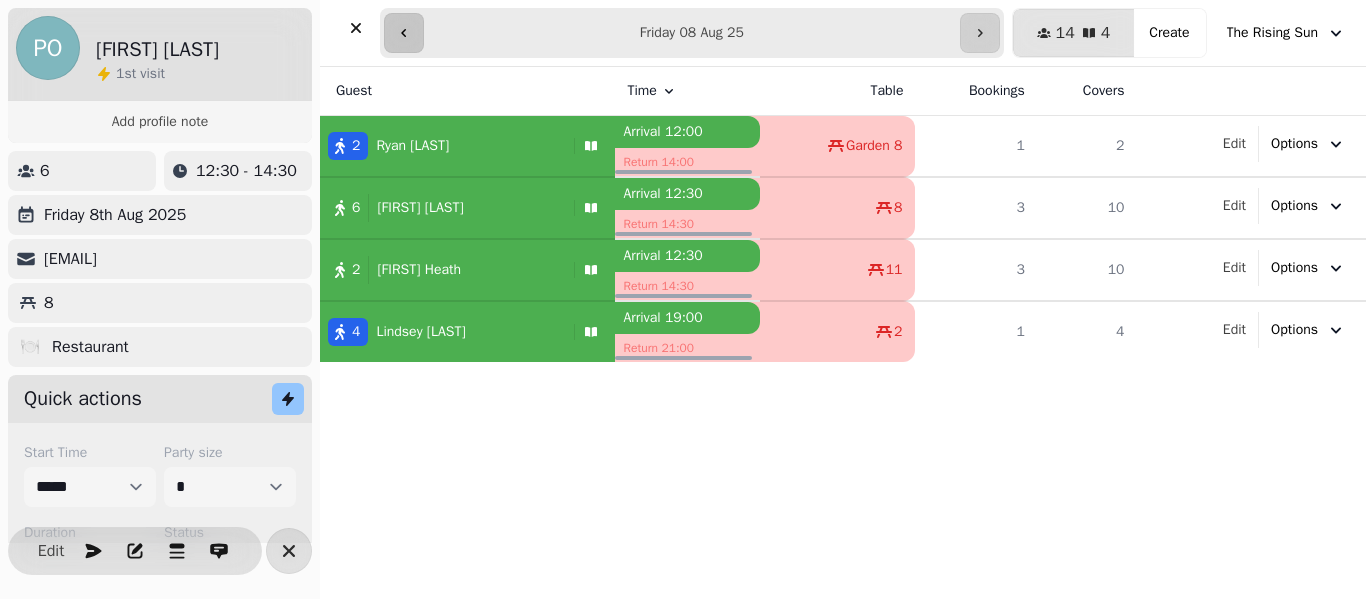 click at bounding box center [404, 33] 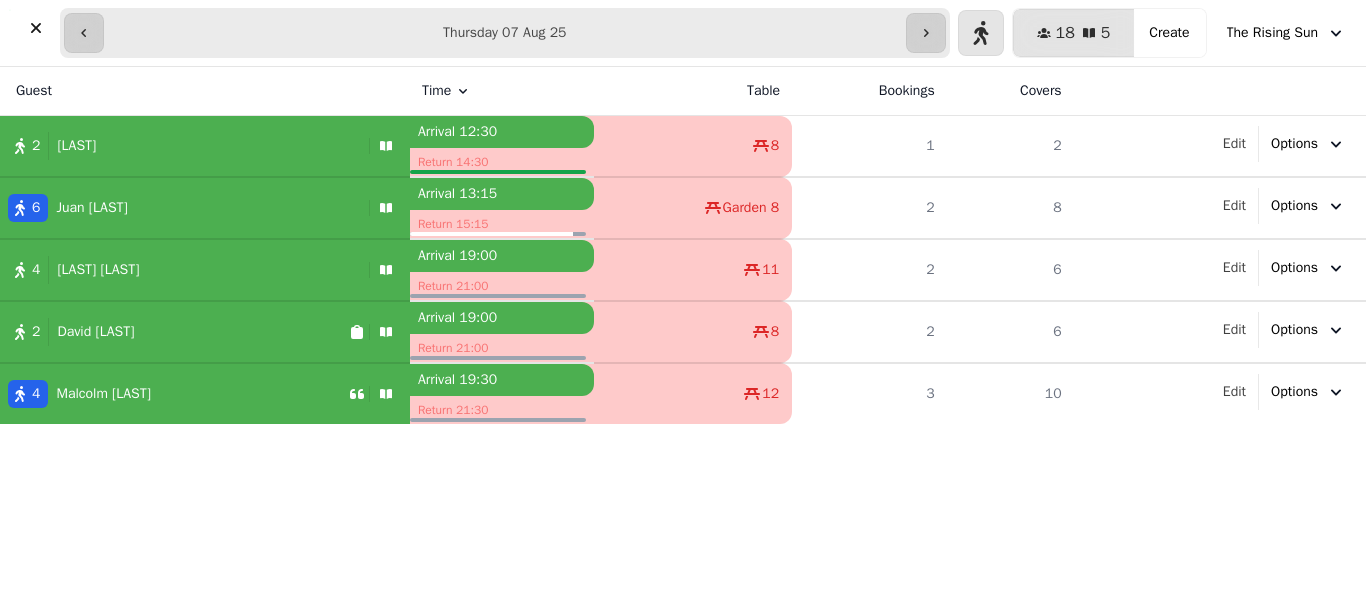 click on "[NUMBER] [STREET]" at bounding box center (180, 146) 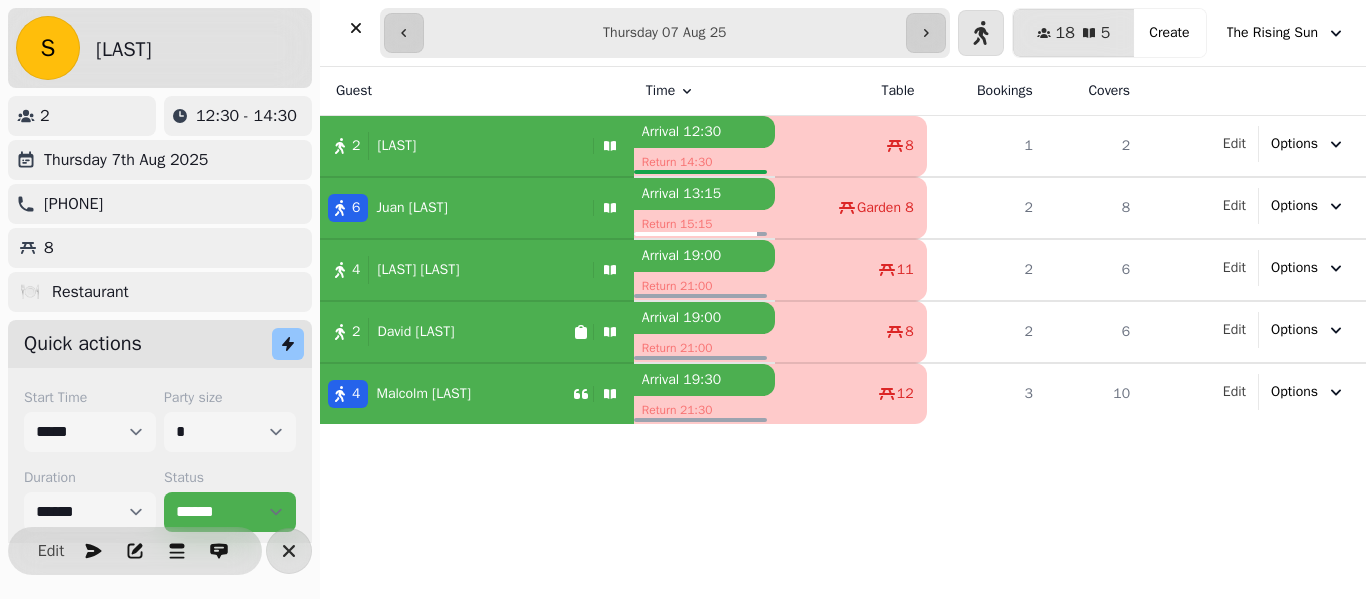 select on "**********" 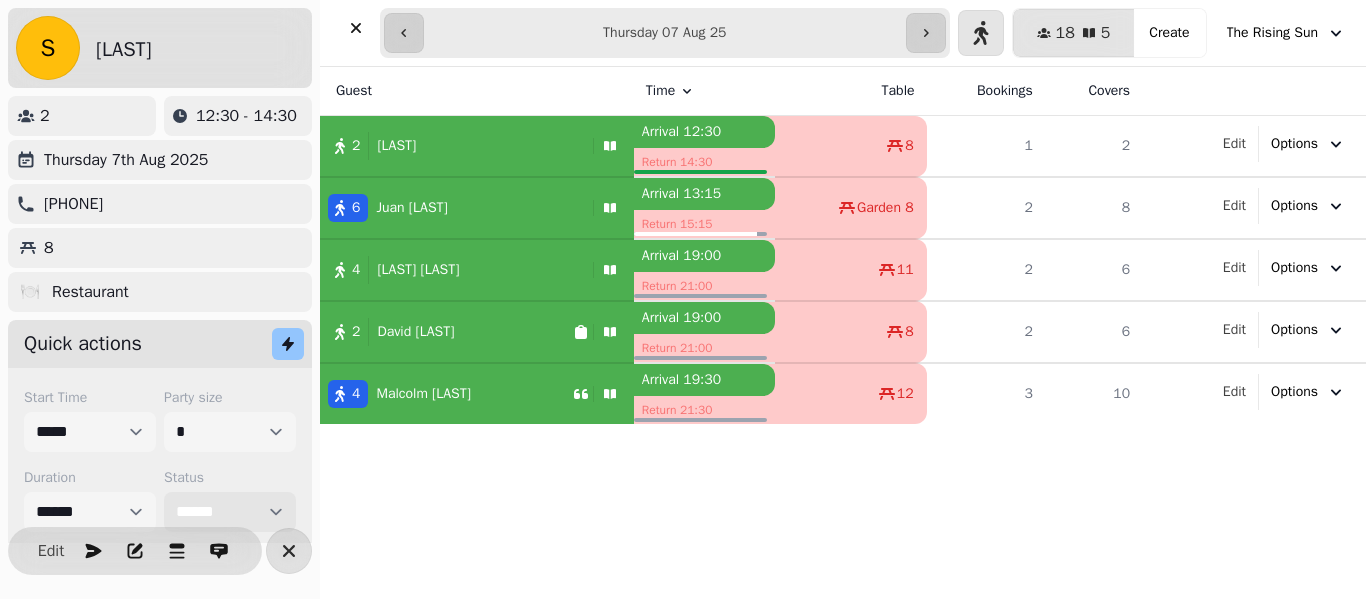 click on "**********" at bounding box center [230, 512] 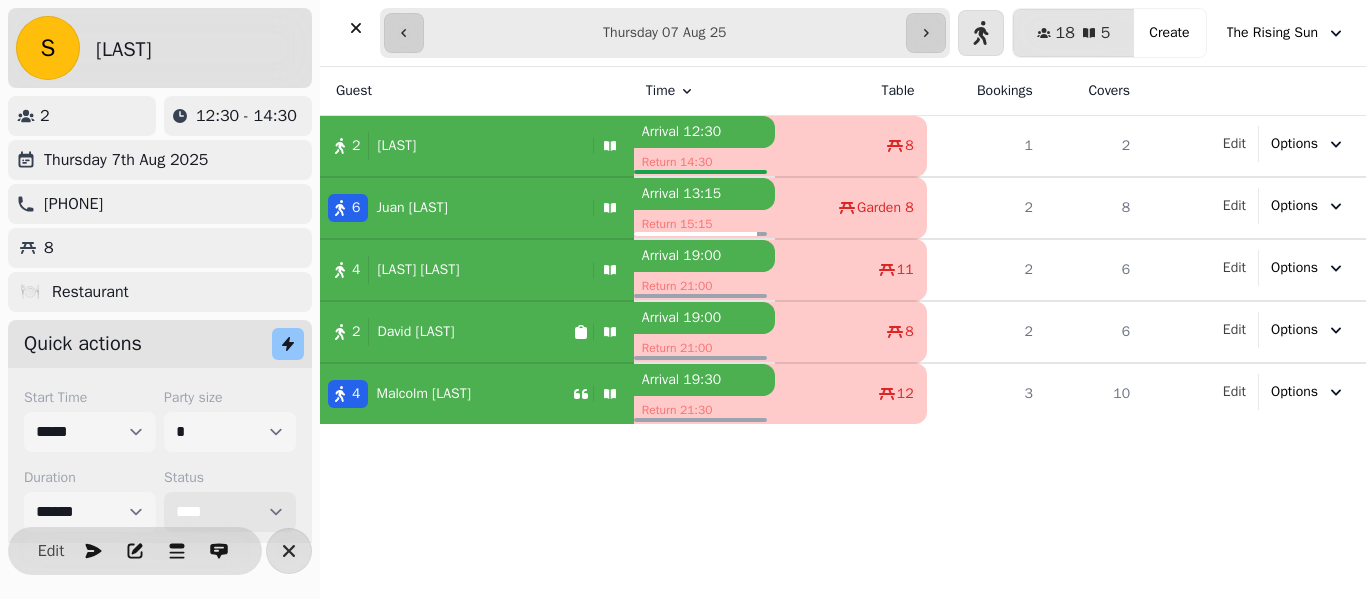 click on "**********" at bounding box center [230, 512] 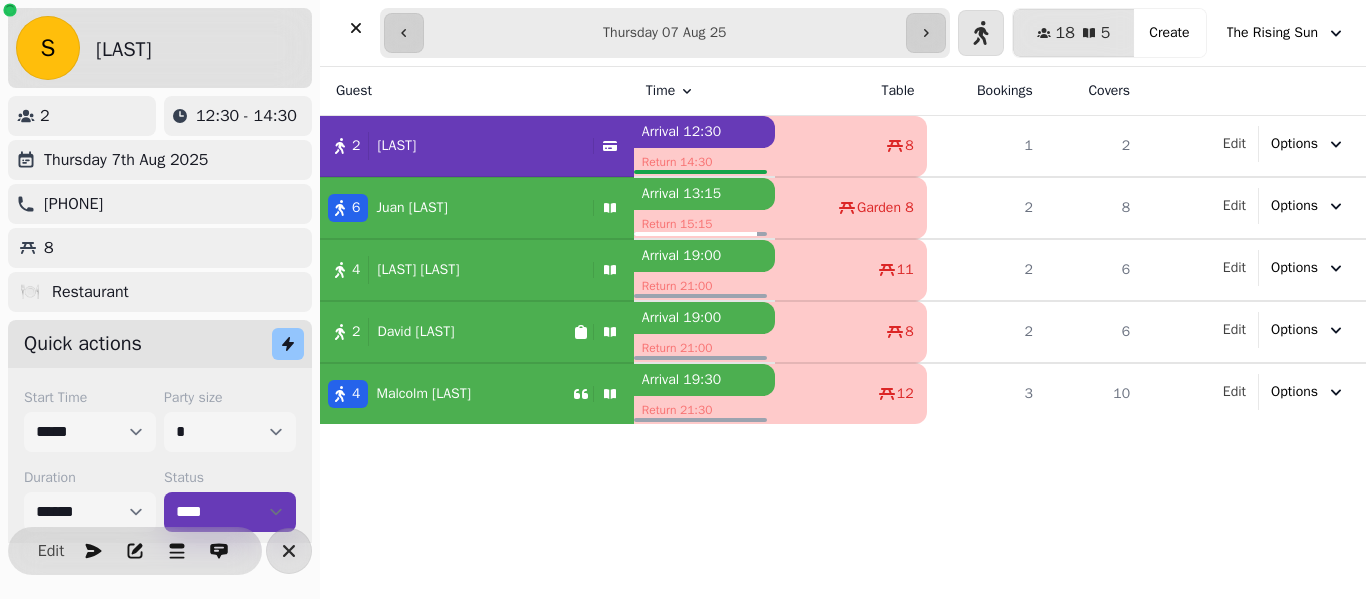 click on "[FIRST]   [LAST]" at bounding box center (411, 208) 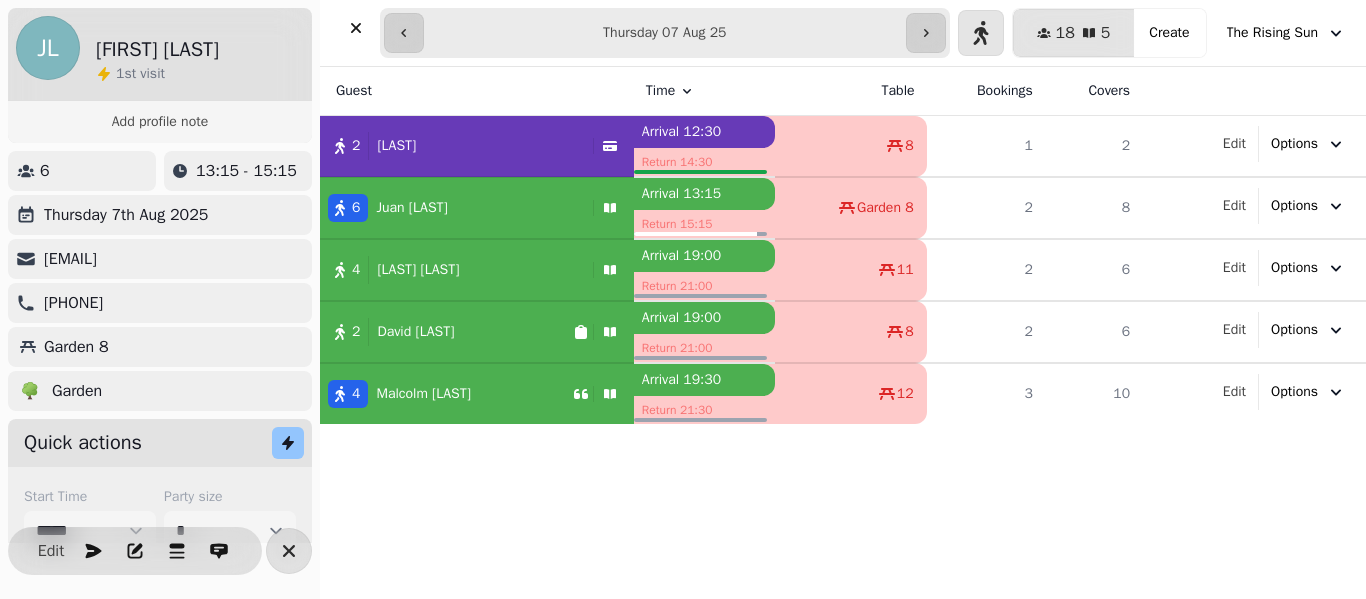 select on "******" 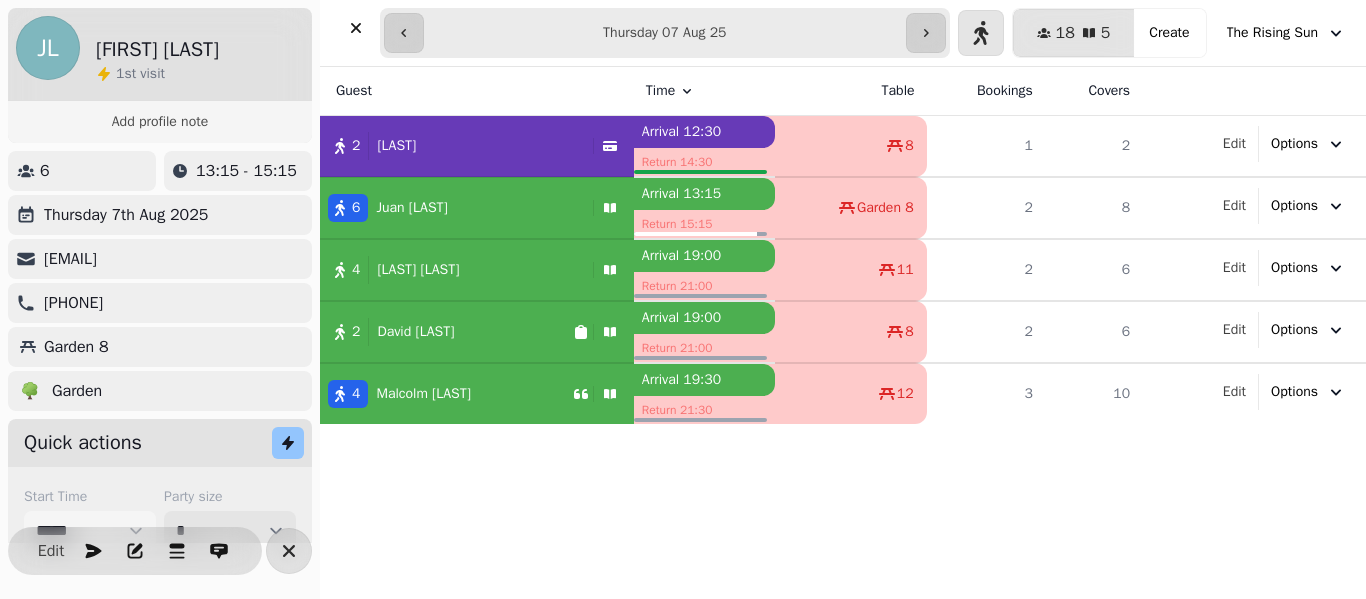 click on "* * * * * * * * * ** ** ** ** ** ** ** ** ** ** ** ** ** ** ** ** ** ** ** ** ** ** ** ** ** ** ** ** ** ** ** ** ** ** ** ** ** ** ** ** ** ** ** ** ** ** ** ** ** ** ** ** ** ** ** ** ** ** ** ** ** ** ** ** ** ** ** ** ** ** ** ** ** ** ** ** ** ** ** ** ** ** ** ** ** ** ** ** ** ** *** *** *** *** *** *** *** *** *** *** *** *** *** *** *** *** *** *** *** *** *** *** *** *** *** *** *** *** *** *** *** *** *** *** *** *** *** *** *** *** *** *** *** *** *** *** *** *** *** *** *** *** *** *** *** *** *** *** *** *** *** *** *** *** *** *** *** *** *** *** *** *** *** *** *** *** *** *** *** *** *** *** *** *** *** *** *** *** *** *** *** *** *** *** *** *** *** *** *** *** *** *** *** *** *** *** *** *** *** *** *** *** *** *** *** *** *** *** *** *** *** *** *** *** *** *** *** *** *** *** *** *** *** *** *** *** *** *** *** *** *** *** *** *** *** *** *** *** *** *** ***" at bounding box center (230, 531) 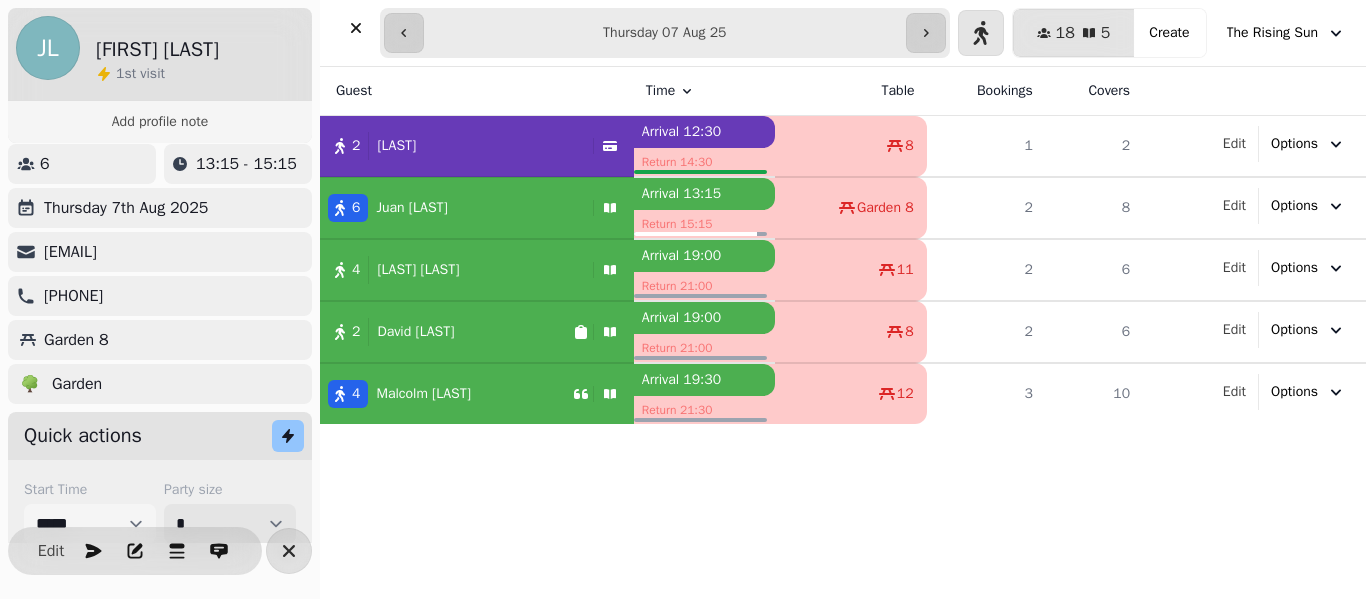 click on "* * * * * * * * * ** ** ** ** ** ** ** ** ** ** ** ** ** ** ** ** ** ** ** ** ** ** ** ** ** ** ** ** ** ** ** ** ** ** ** ** ** ** ** ** ** ** ** ** ** ** ** ** ** ** ** ** ** ** ** ** ** ** ** ** ** ** ** ** ** ** ** ** ** ** ** ** ** ** ** ** ** ** ** ** ** ** ** ** ** ** ** ** ** ** *** *** *** *** *** *** *** *** *** *** *** *** *** *** *** *** *** *** *** *** *** *** *** *** *** *** *** *** *** *** *** *** *** *** *** *** *** *** *** *** *** *** *** *** *** *** *** *** *** *** *** *** *** *** *** *** *** *** *** *** *** *** *** *** *** *** *** *** *** *** *** *** *** *** *** *** *** *** *** *** *** *** *** *** *** *** *** *** *** *** *** *** *** *** *** *** *** *** *** *** *** *** *** *** *** *** *** *** *** *** *** *** *** *** *** *** *** *** *** *** *** *** *** *** *** *** *** *** *** *** *** *** *** *** *** *** *** *** *** *** *** *** *** *** *** *** *** *** *** *** ***" at bounding box center [230, 524] 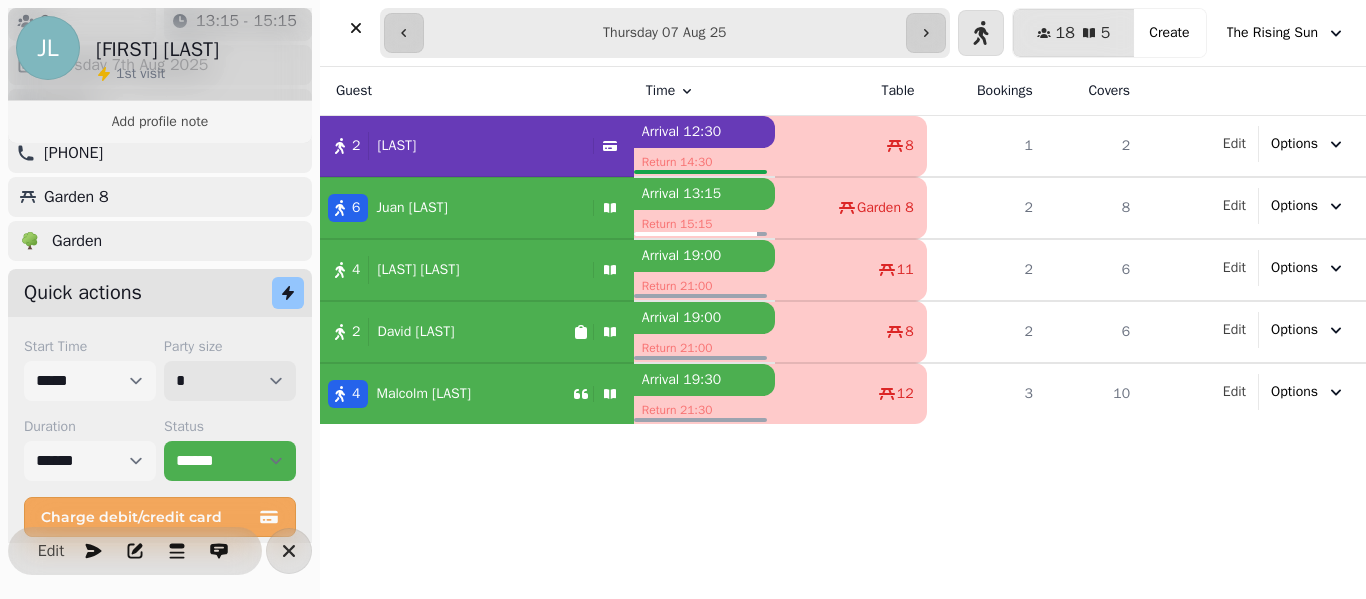 scroll, scrollTop: 165, scrollLeft: 0, axis: vertical 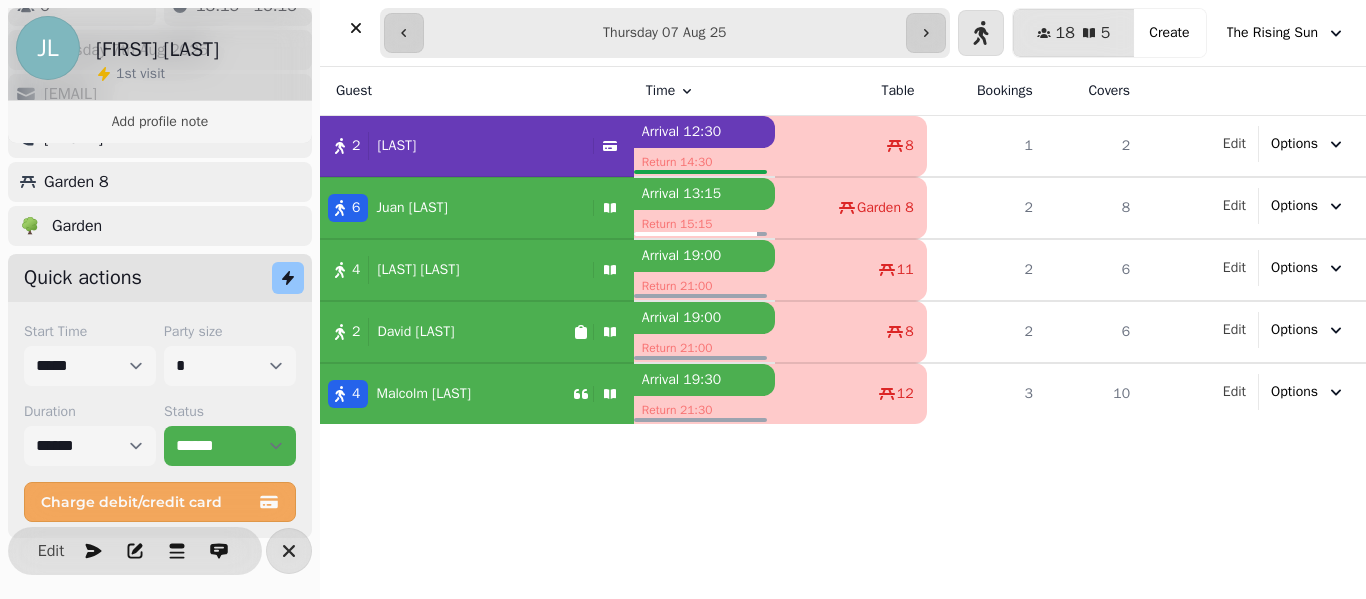 click on "Start Time ***** ***** ***** ***** ***** ***** ***** ***** ***** ***** ***** ***** ***** ***** ***** ***** ***** ***** ***** ***** ***** ***** ***** ***** ***** ***** ***** ***** ***** ***** ***** ***** ***** ***** ***** ***** ***** ***** ***** ***** ***** ***** ***** ***** ***** ***** ***** ***** ***** ***** ***** ***** ***** ***** ***** ***** ***** ***** ***** ***** ***** ***** ***** ***** ***** ***** ***** ***** ***** ***** ***** ***** ***** ***** ***** ***** ***** ***** ***** ***** ***** ***** ***** ***** ***** ***** ***** ***** ***** ***** ***** ***** ***** ***** ***** ***** Party size * * * * * * * * * ** ** ** ** ** ** ** ** ** ** ** ** ** ** ** ** ** ** ** ** ** ** ** ** ** ** ** ** ** ** ** ** ** ** ** ** ** ** ** ** ** ** ** ** ** ** ** ** ** ** ** ** ** ** ** ** ** ** ** ** ** ** ** ** ** ** ** ** ** ** ** ** ** ** ** ** ** ** ** ** ** ** ** ** ** ** ** ** ** ** *** *** *** *** *** *** *** *** *** *** *** *** *** *** *** *** *** *** *** *** *** *** *** *** *** *** *** *** *** *** *** *** *** ***" at bounding box center [160, 422] 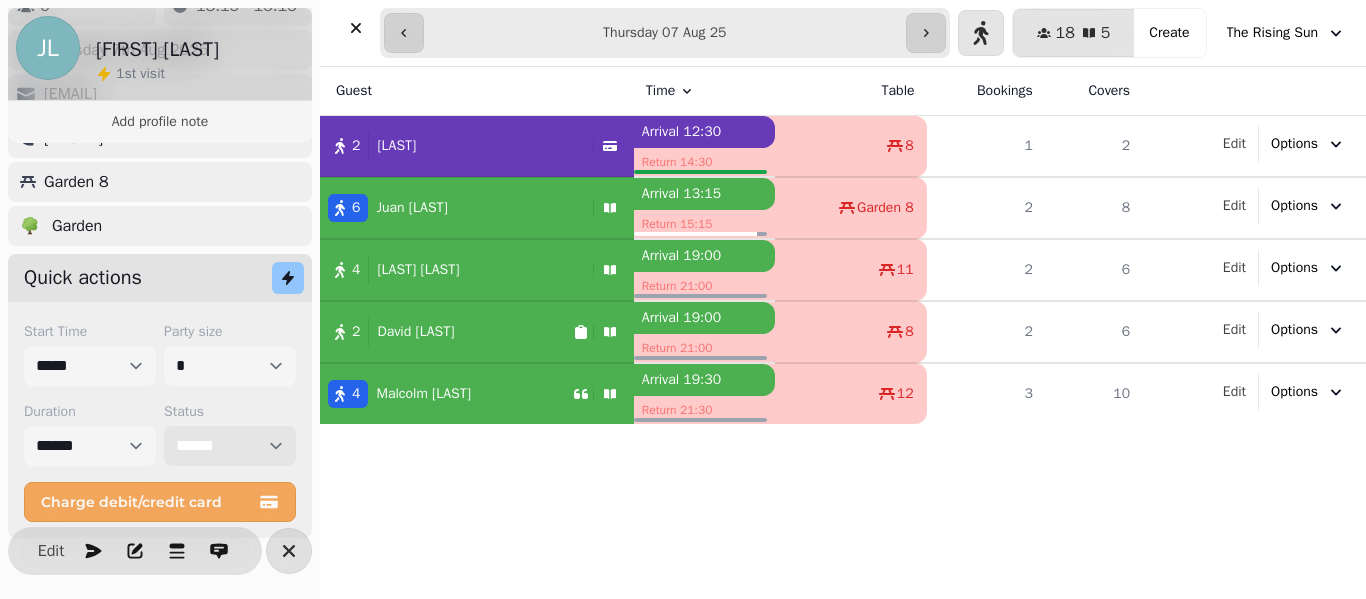 click on "**********" at bounding box center [230, 446] 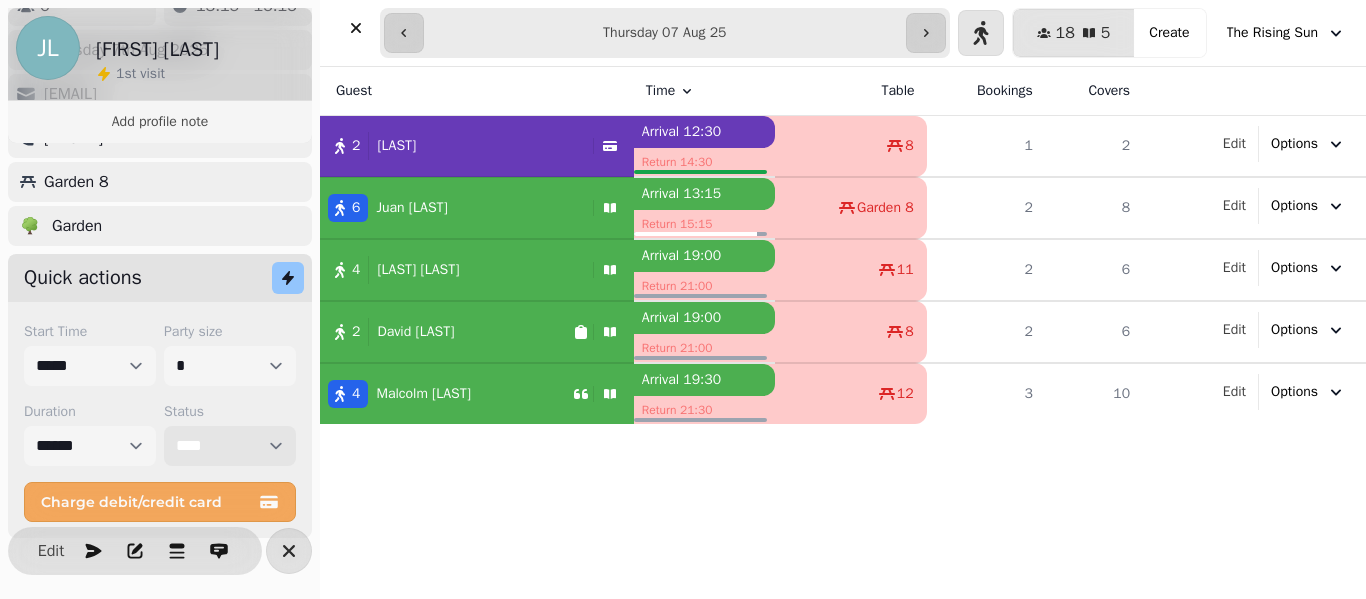 click on "**********" at bounding box center [230, 446] 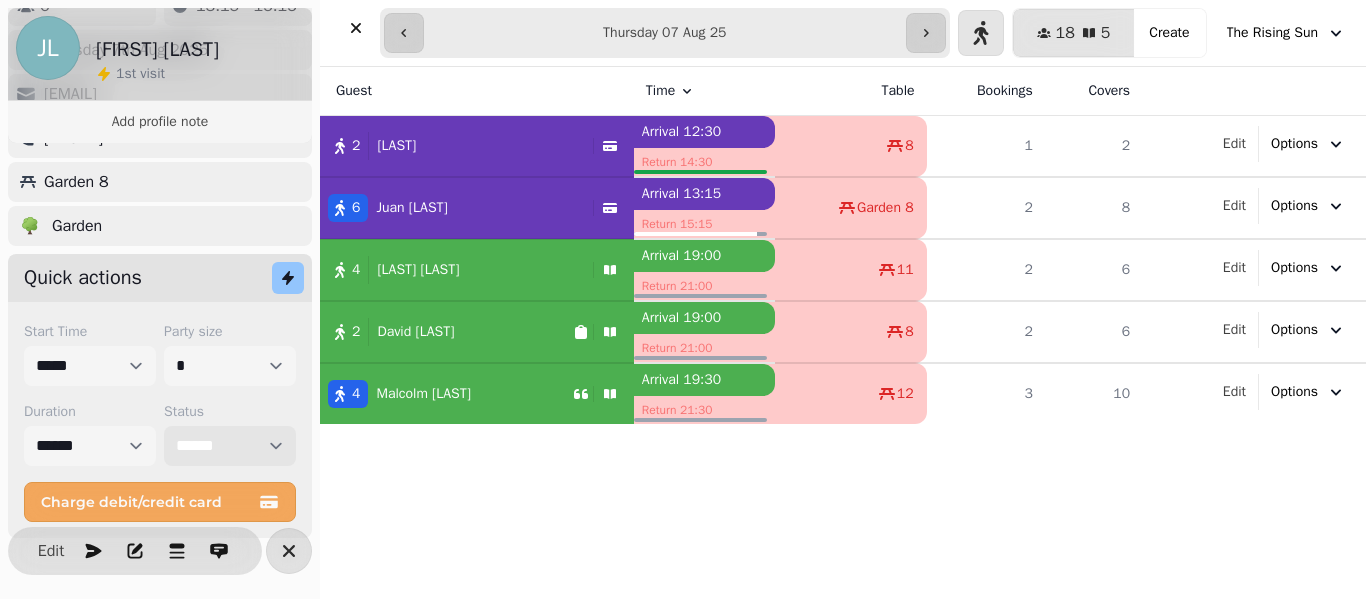 select on "****" 